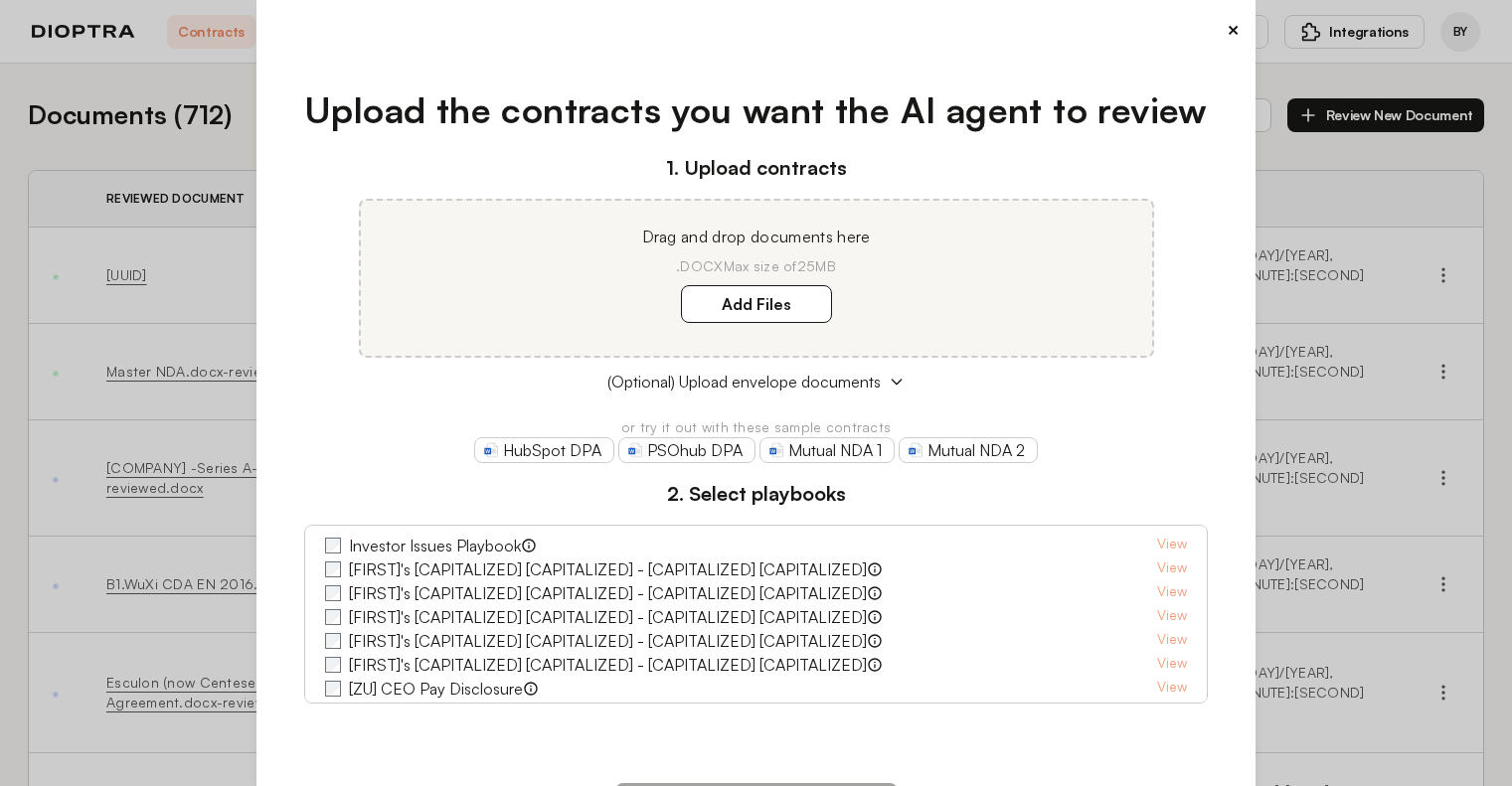 scroll, scrollTop: 0, scrollLeft: 0, axis: both 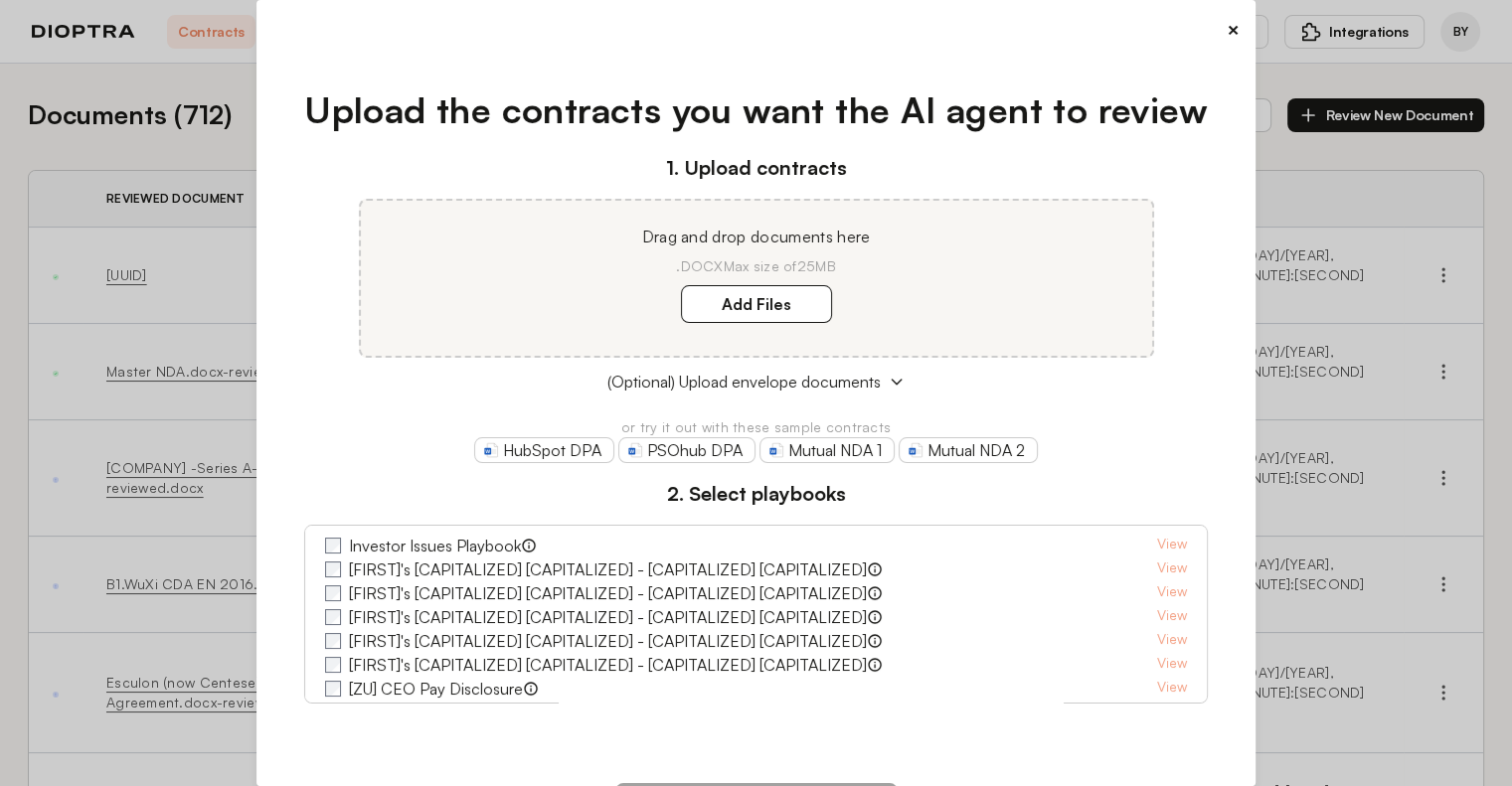 click on "× Upload the contracts you want the AI agent to review 1. Upload contracts Drag and drop documents here .DOCX  Max size of  25MB Add Files (Optional) Upload envelope documents or try it out with these sample contracts     HubSpot DPA     PSOhub DPA     Mutual NDA 1     Mutual NDA 2   2. Select playbooks Investor Issues Playbook   View Walker's NVCA Series Up - ROFR Rules Walker's iteration of ROFR rules   View Walker's NVCA Series Up - VA Rules Walker's iterations of the Voting Agreement rules   View Chris' NVCA Series Up - Universal Rules Universal rules for NVCA series up   View Chris' NVCA Series Up - IRA Rules Universal rules for NVCA series up   View Chris' NVCA Series Up - COI Rules   View [ZU] CEO Pay Disclosure  ITEM 402 of regulation S-K Section U    View Generic rule base for precedent matching   View Tony's NVCA Series Up - COI Rules Tony's Sandbox   View Tony's NVCA Series Up - Universal Rules Tony's Sandbox   View Document Quality Control   View R. Hunt Test   View   View" at bounding box center (756, 393) 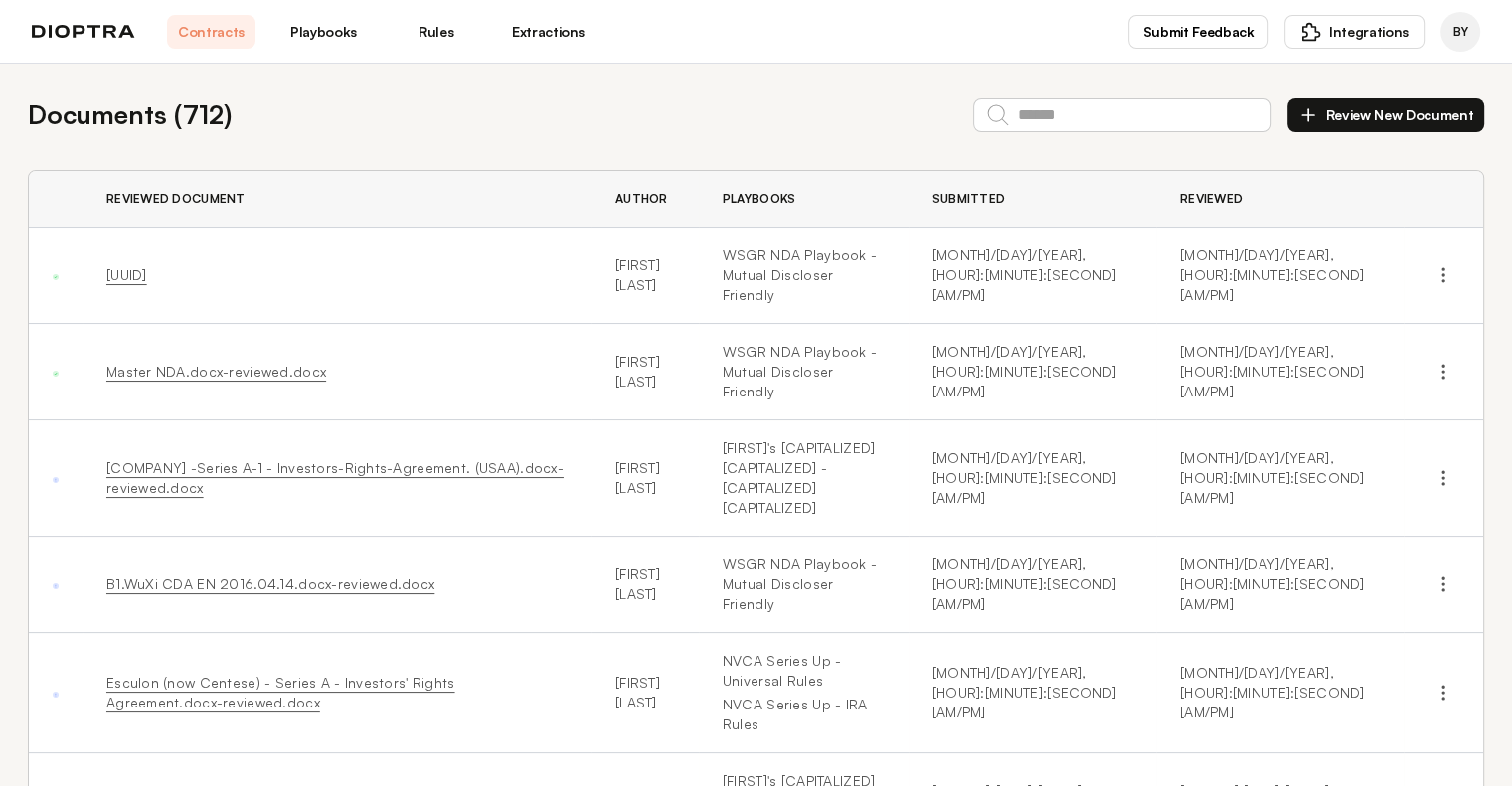 click on "Contracts Playbooks Rules Extractions Submit Feedback Integrations BY" at bounding box center [756, 32] 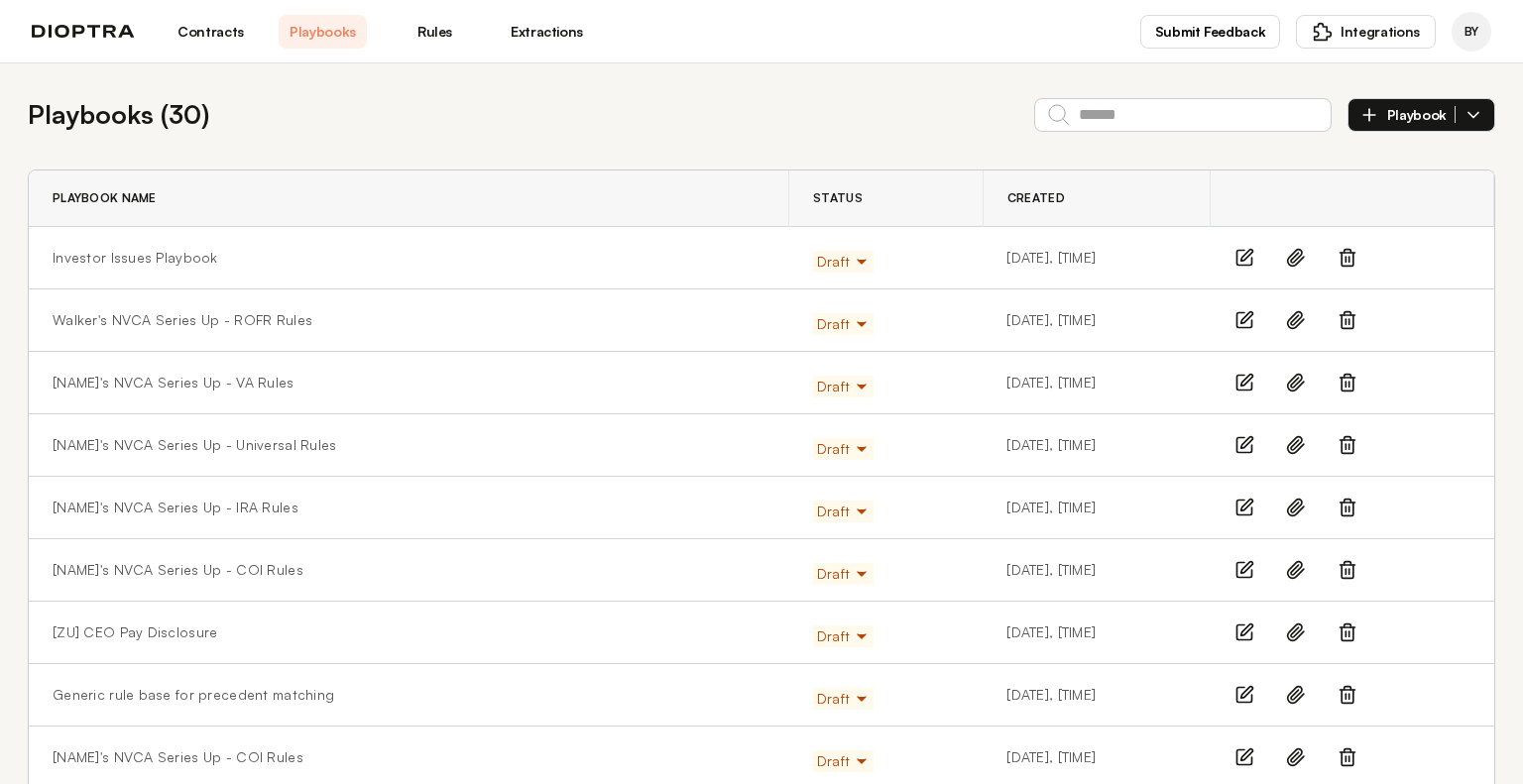 scroll, scrollTop: 0, scrollLeft: 0, axis: both 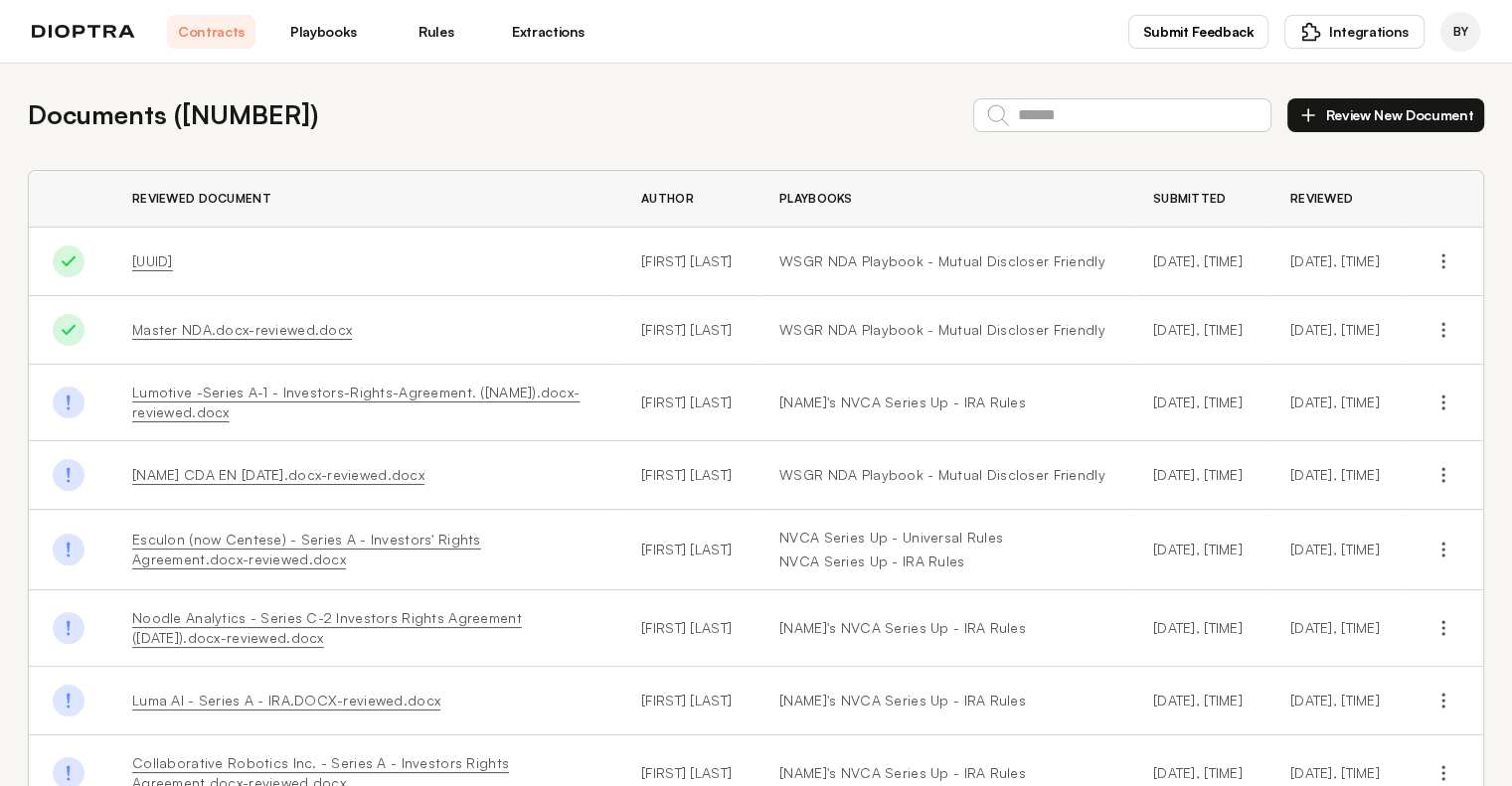 click on "Review New Document" at bounding box center [1386, 115] 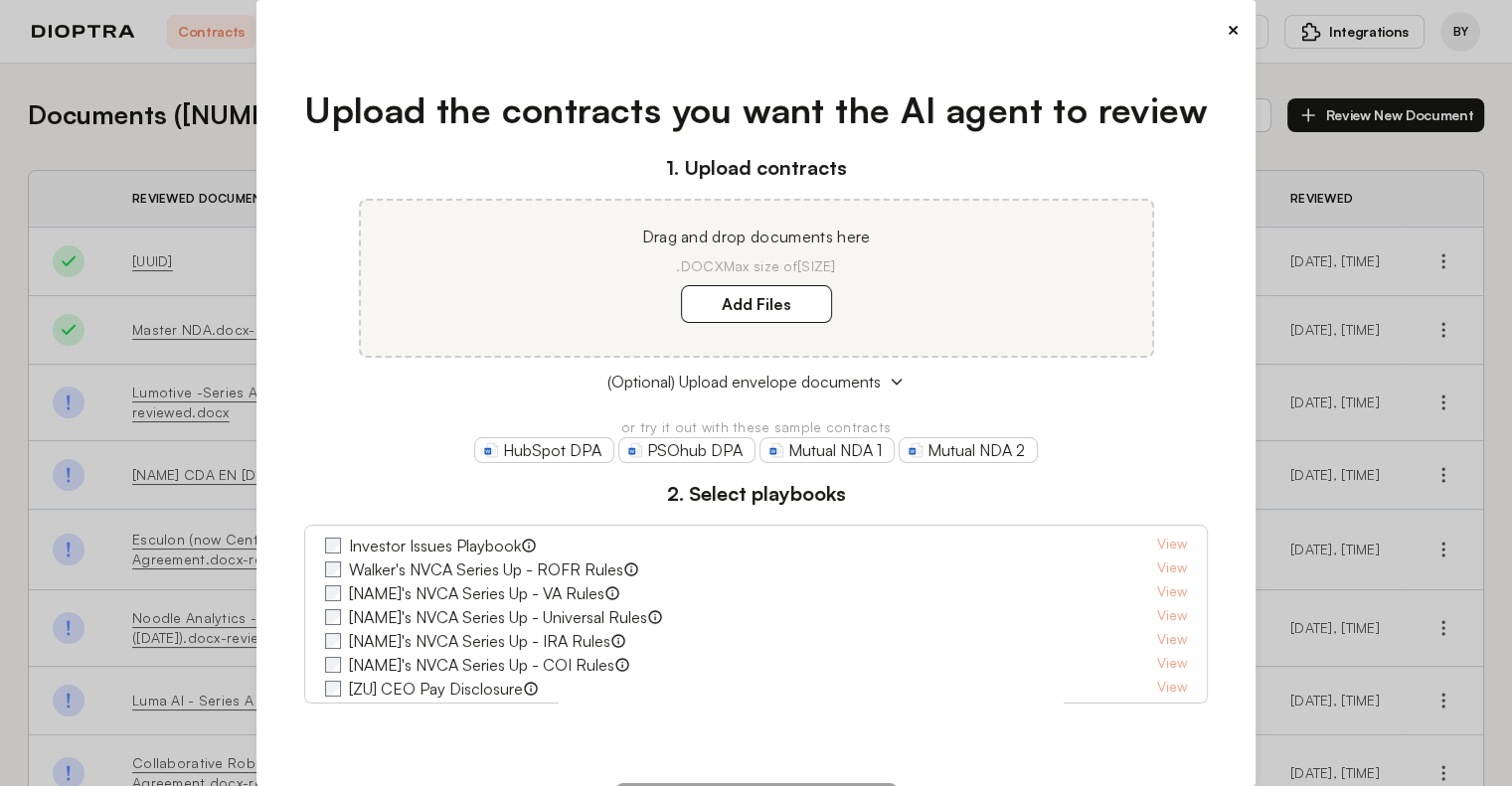 type 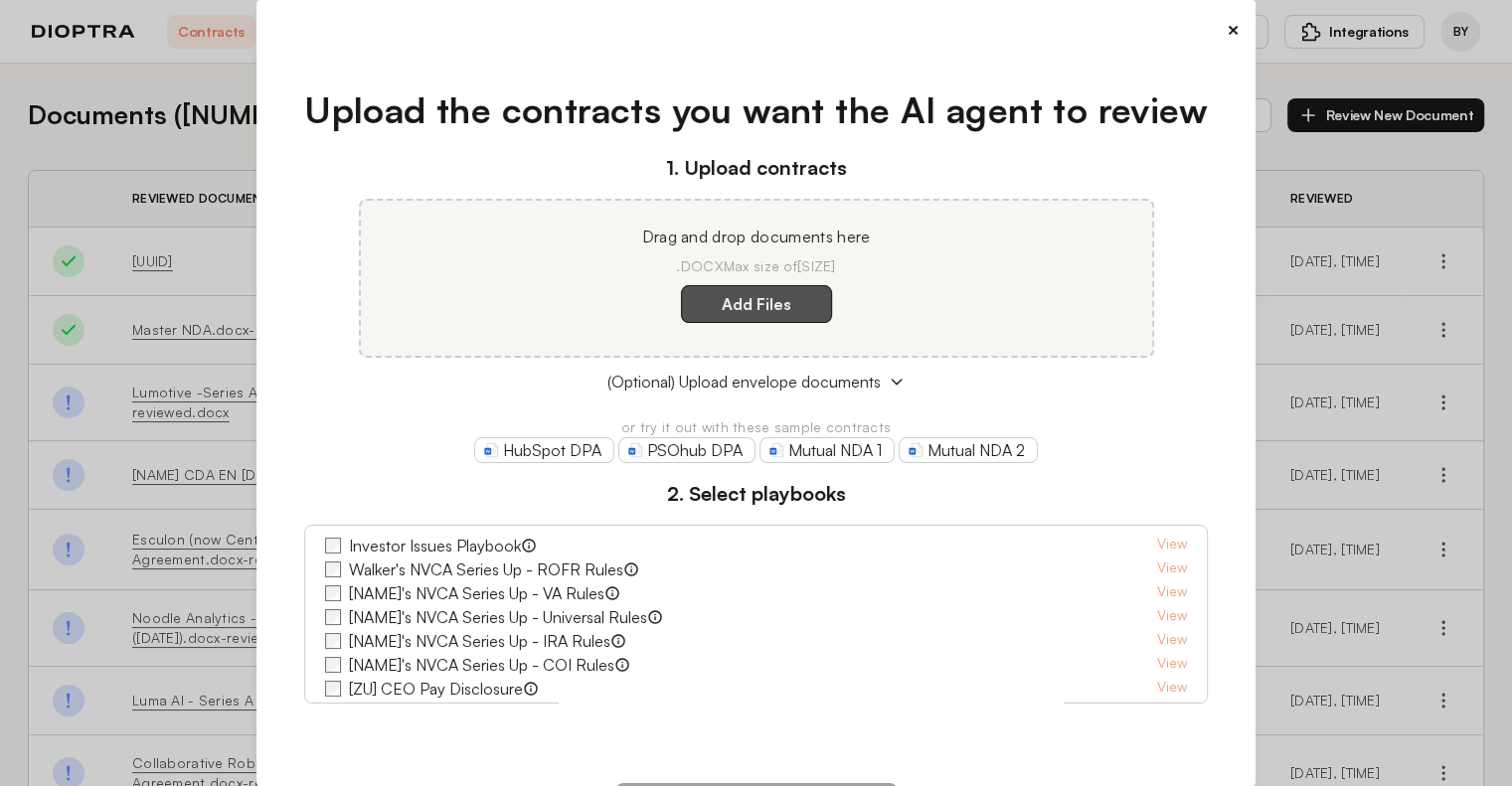 click on "Add Files" at bounding box center [756, 304] 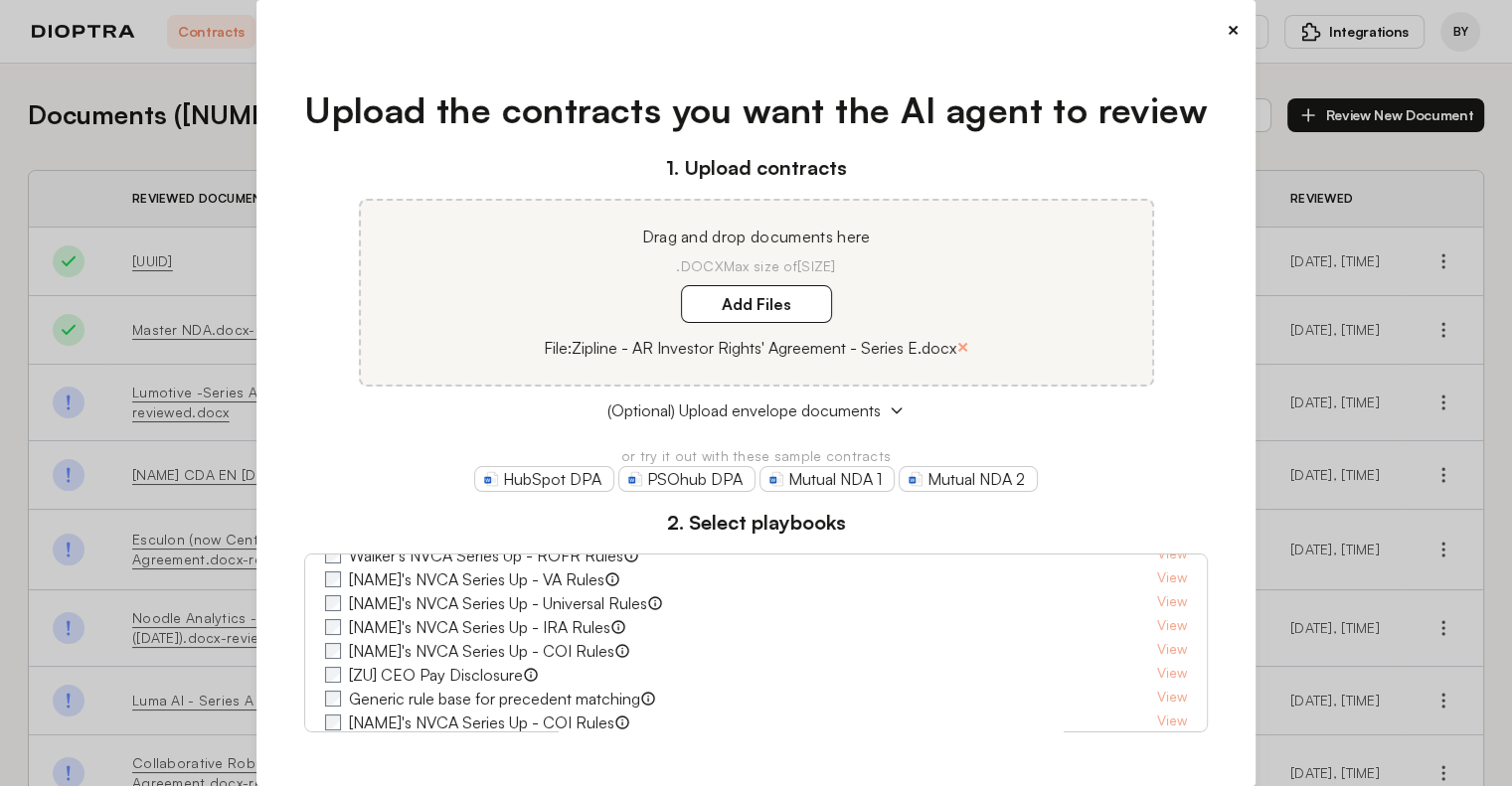 scroll, scrollTop: 44, scrollLeft: 0, axis: vertical 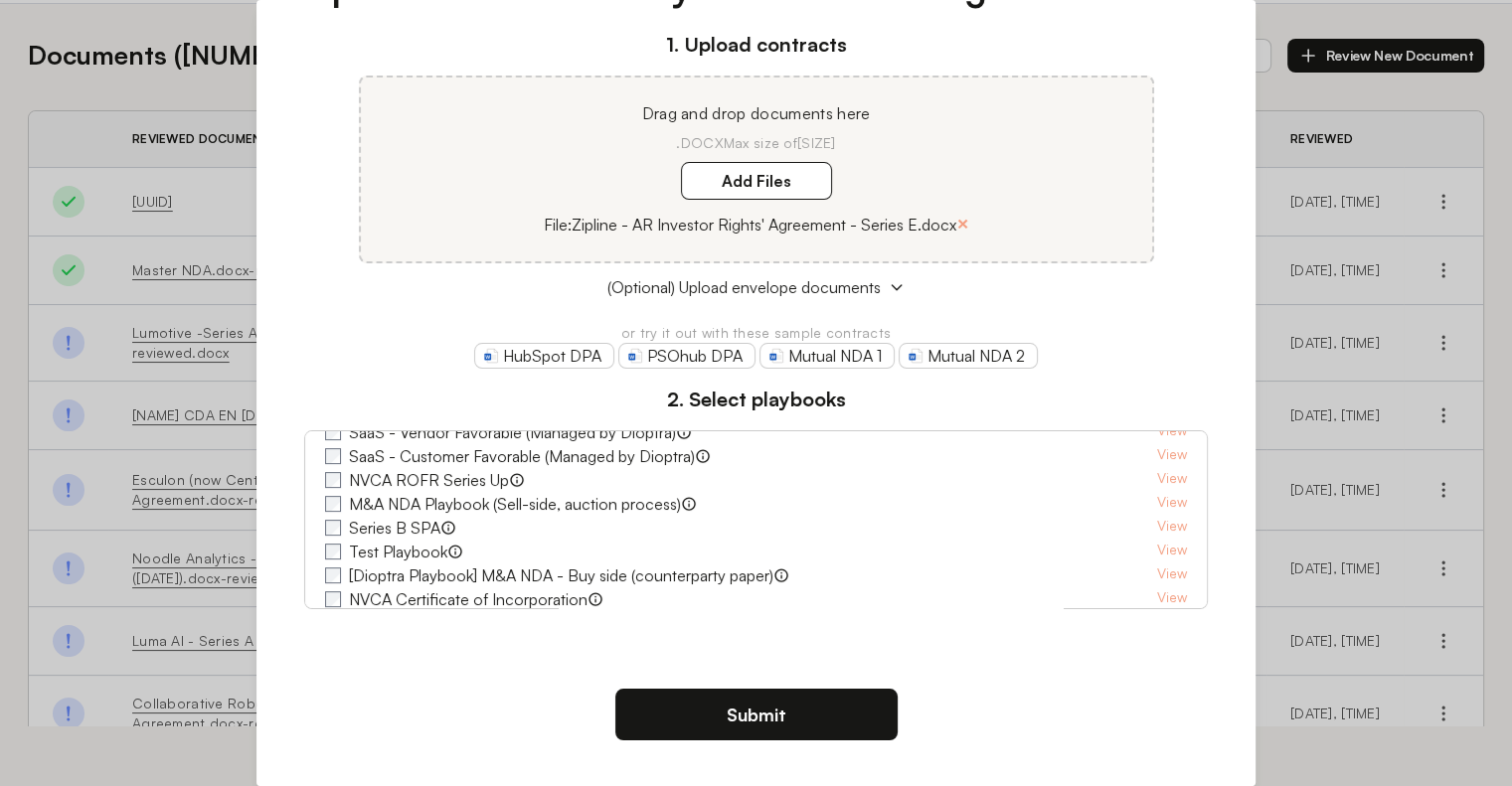 click on "Submit" at bounding box center (756, 714) 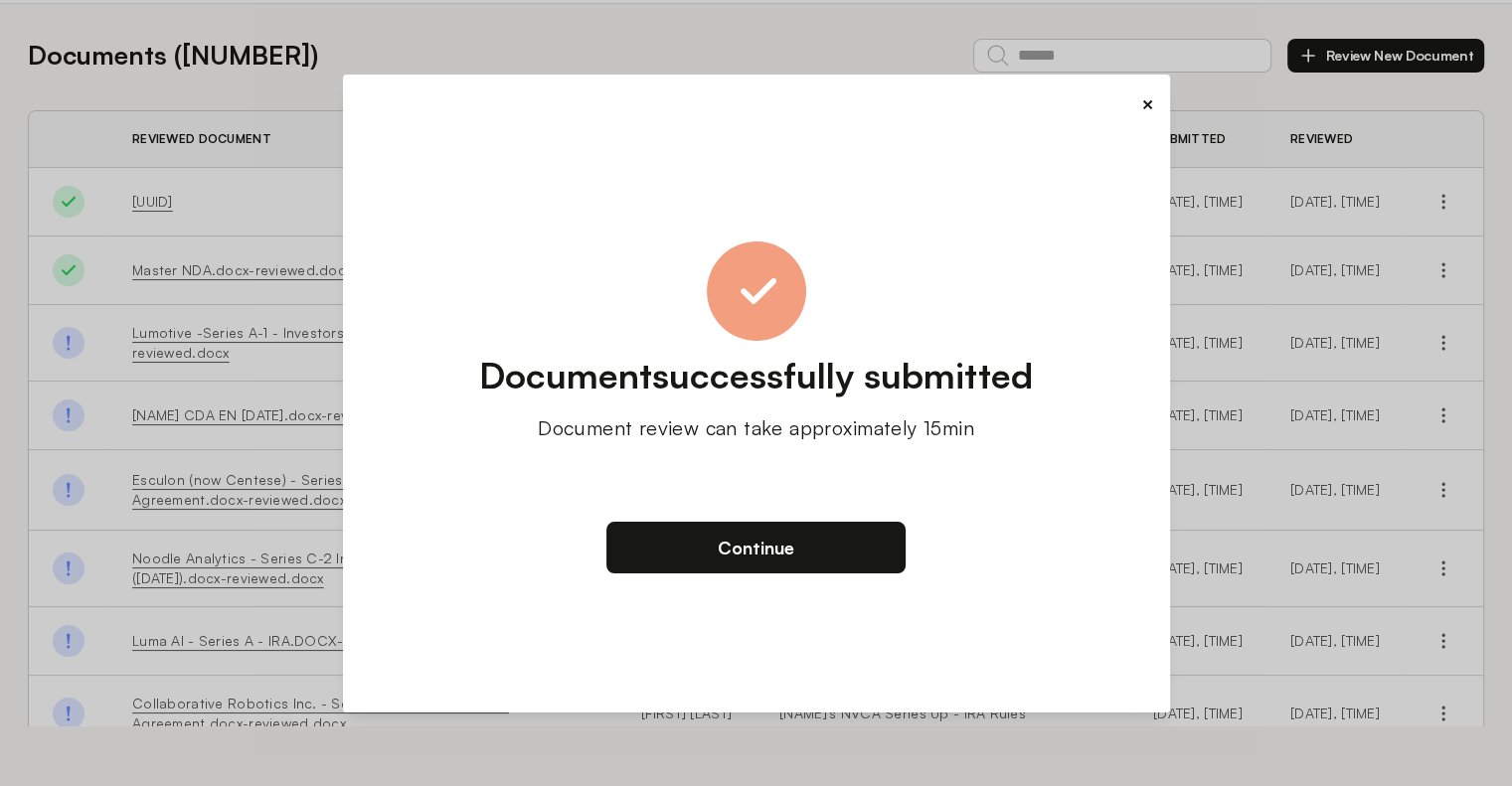 click on "Document successfully submitted Document review can take approximately 15min Continue" at bounding box center [756, 407] 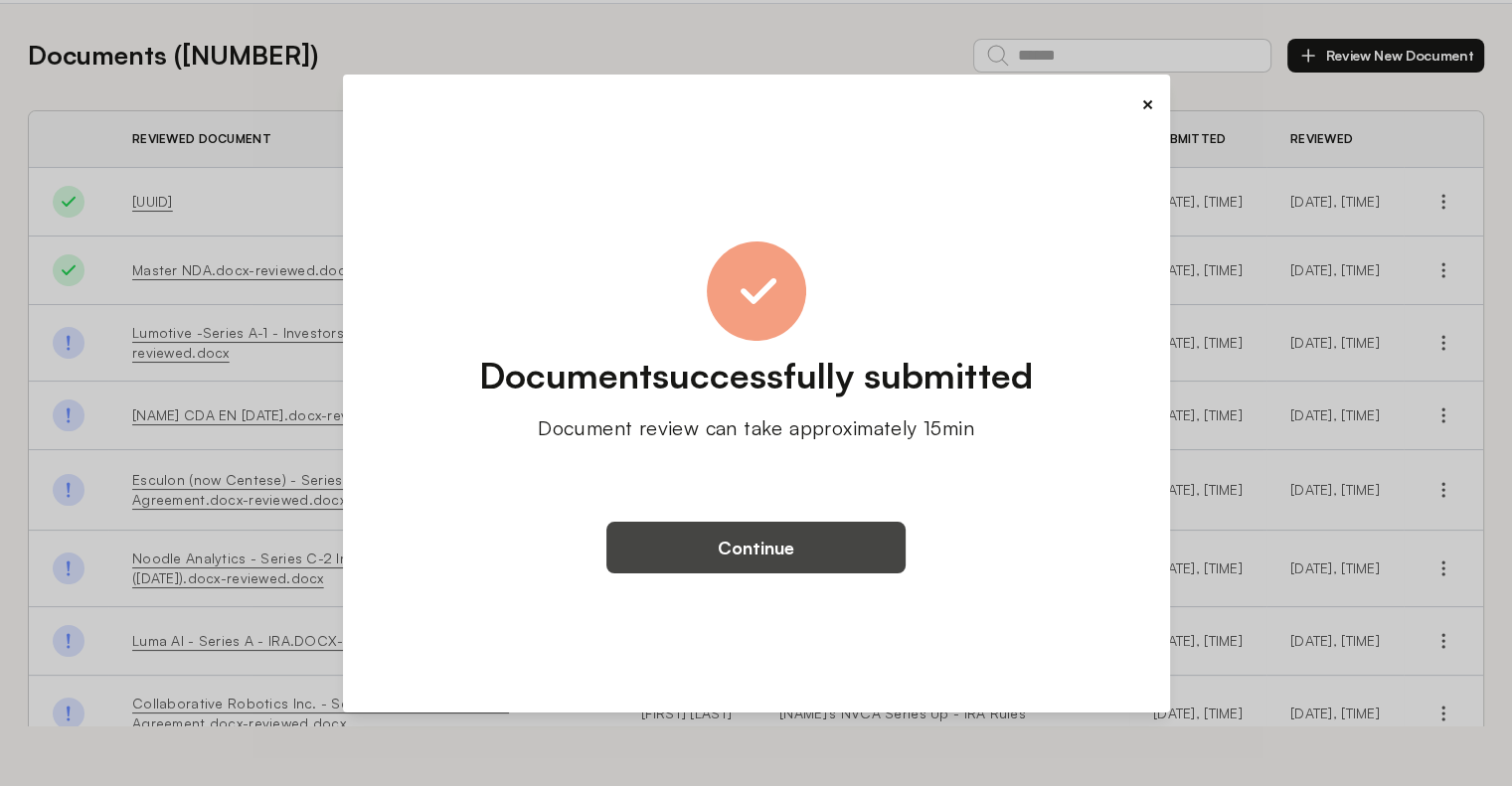 click on "Continue" at bounding box center (756, 548) 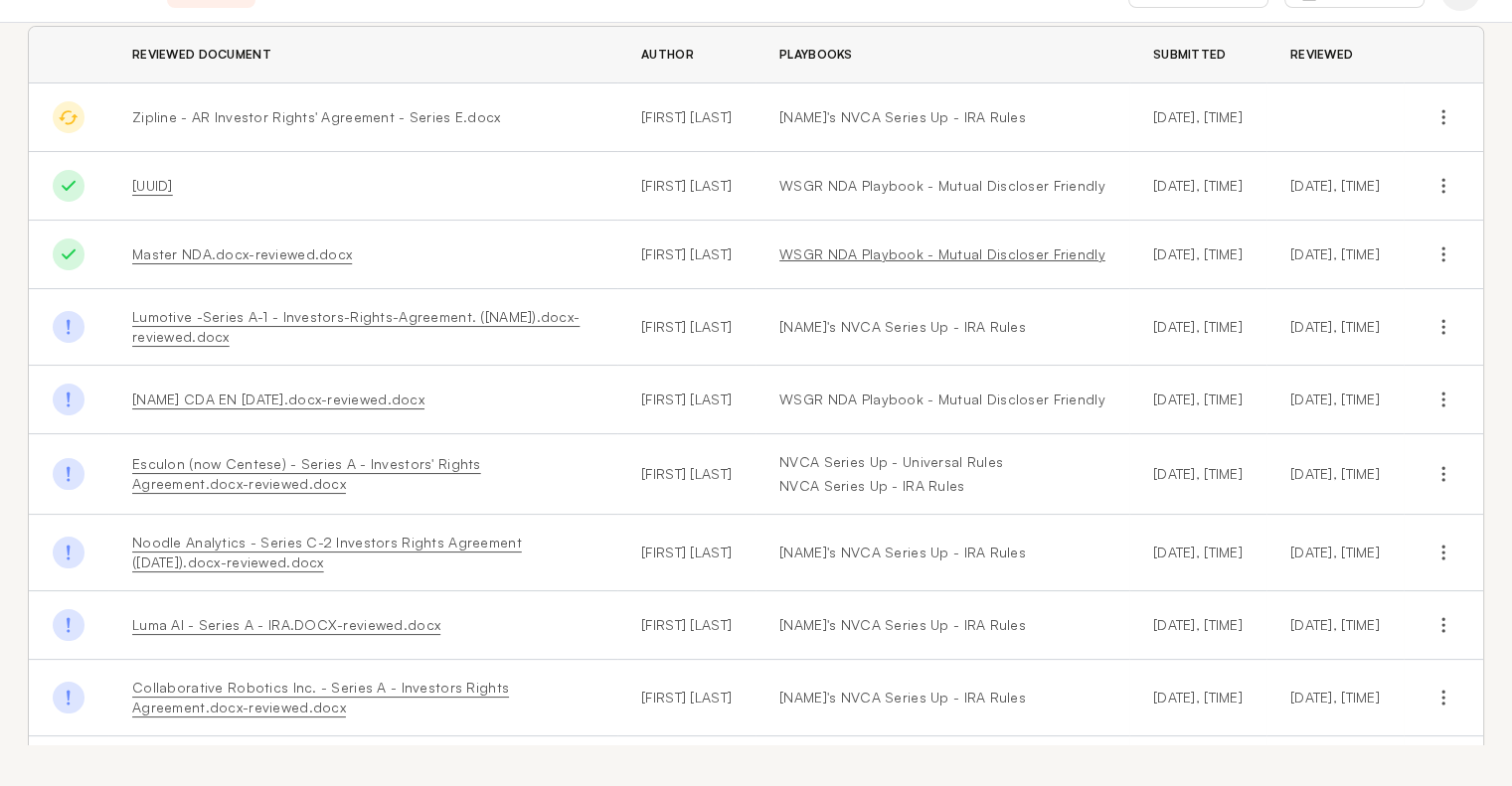 scroll, scrollTop: 129, scrollLeft: 0, axis: vertical 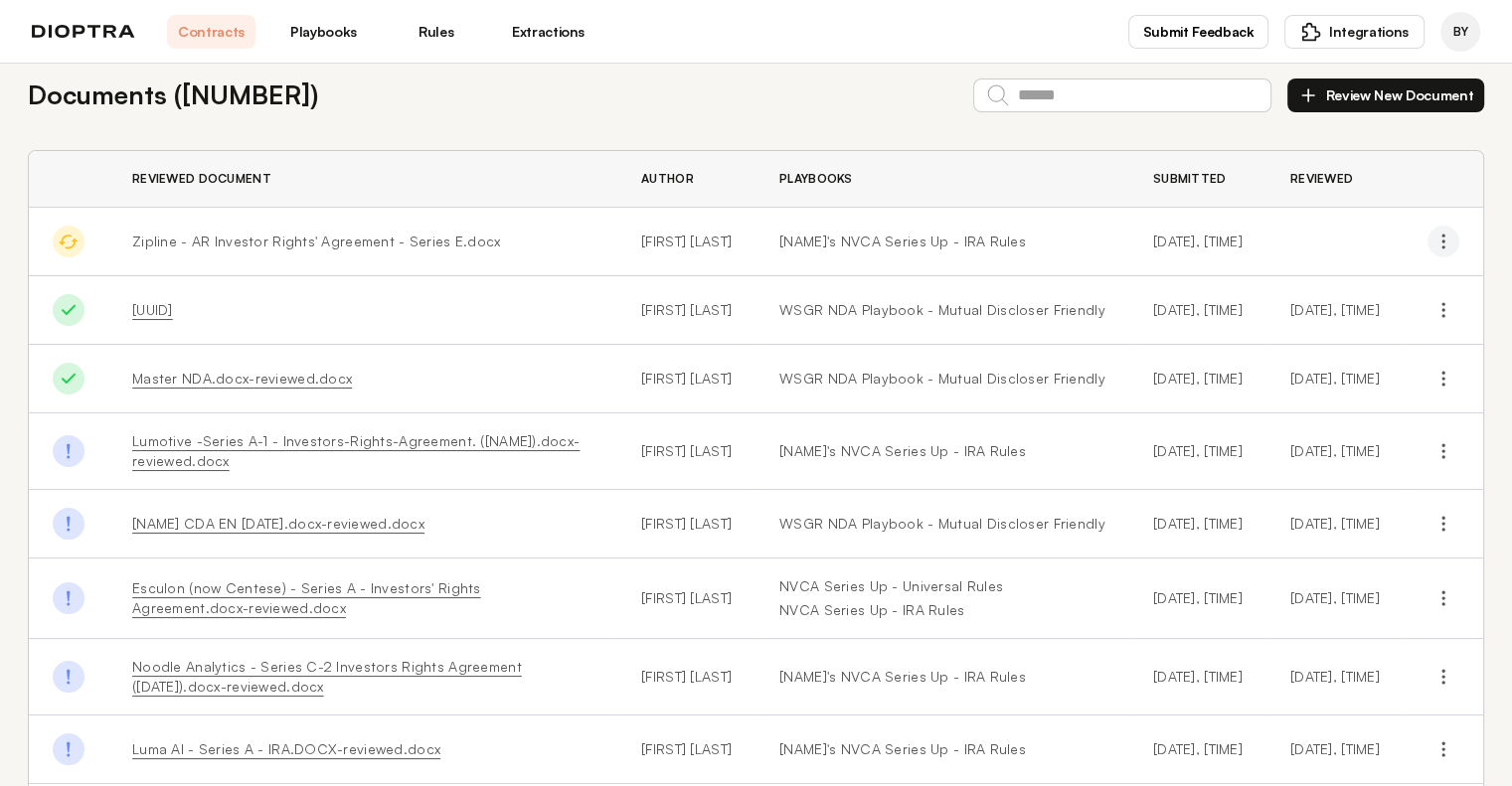 click at bounding box center [1443, 241] 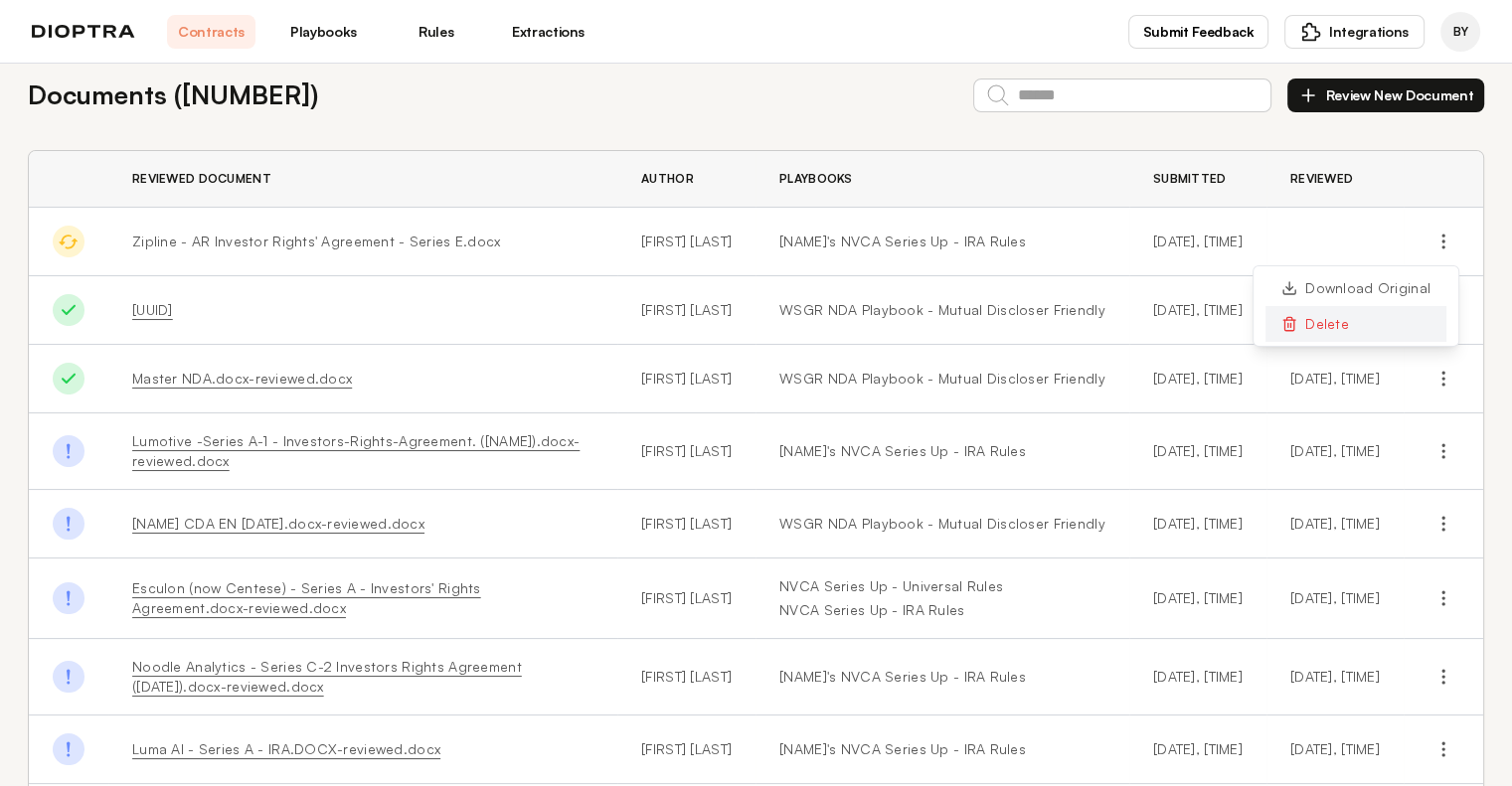 click on "Delete" at bounding box center (1356, 324) 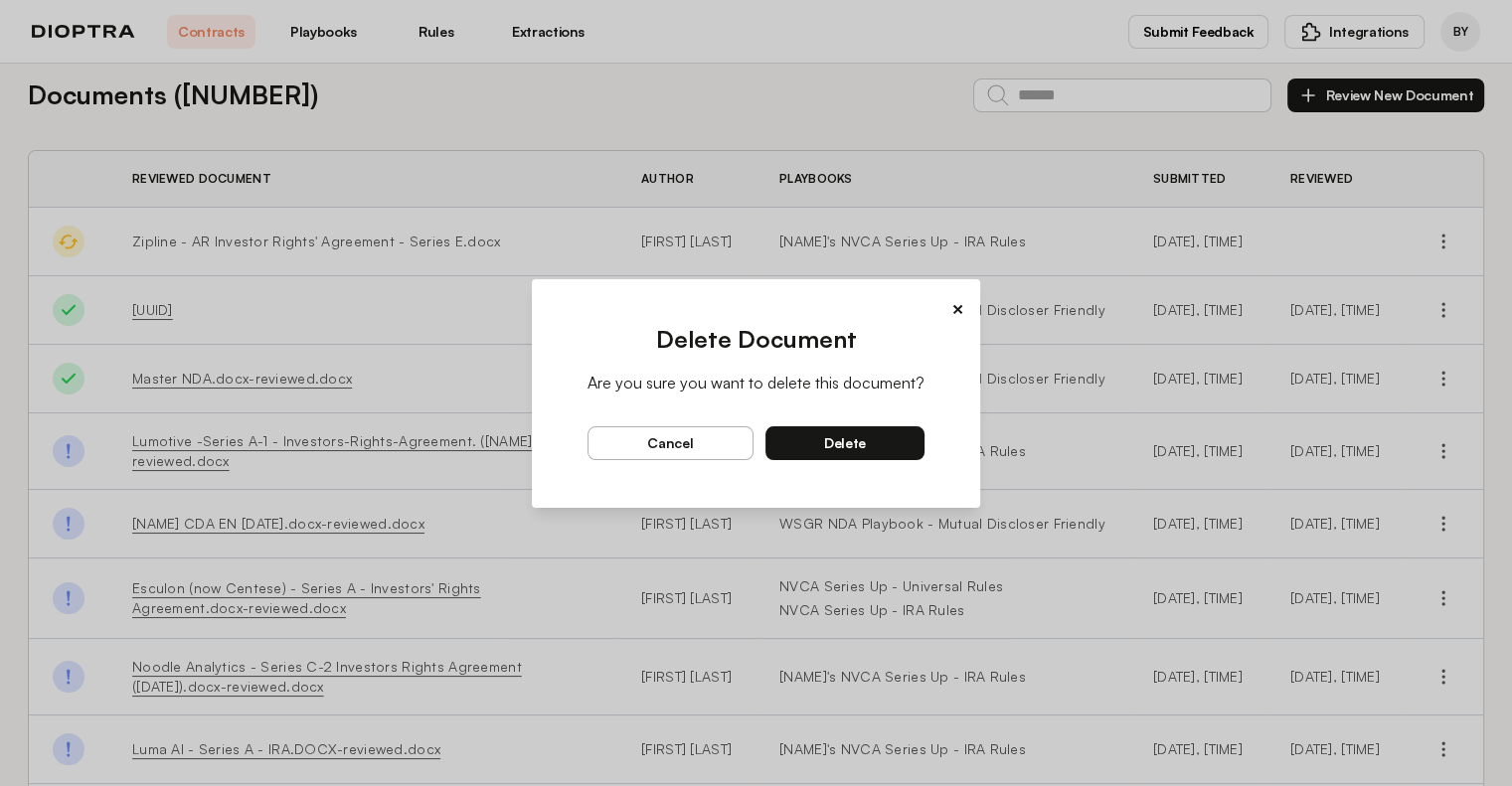 click on "delete" at bounding box center (845, 443) 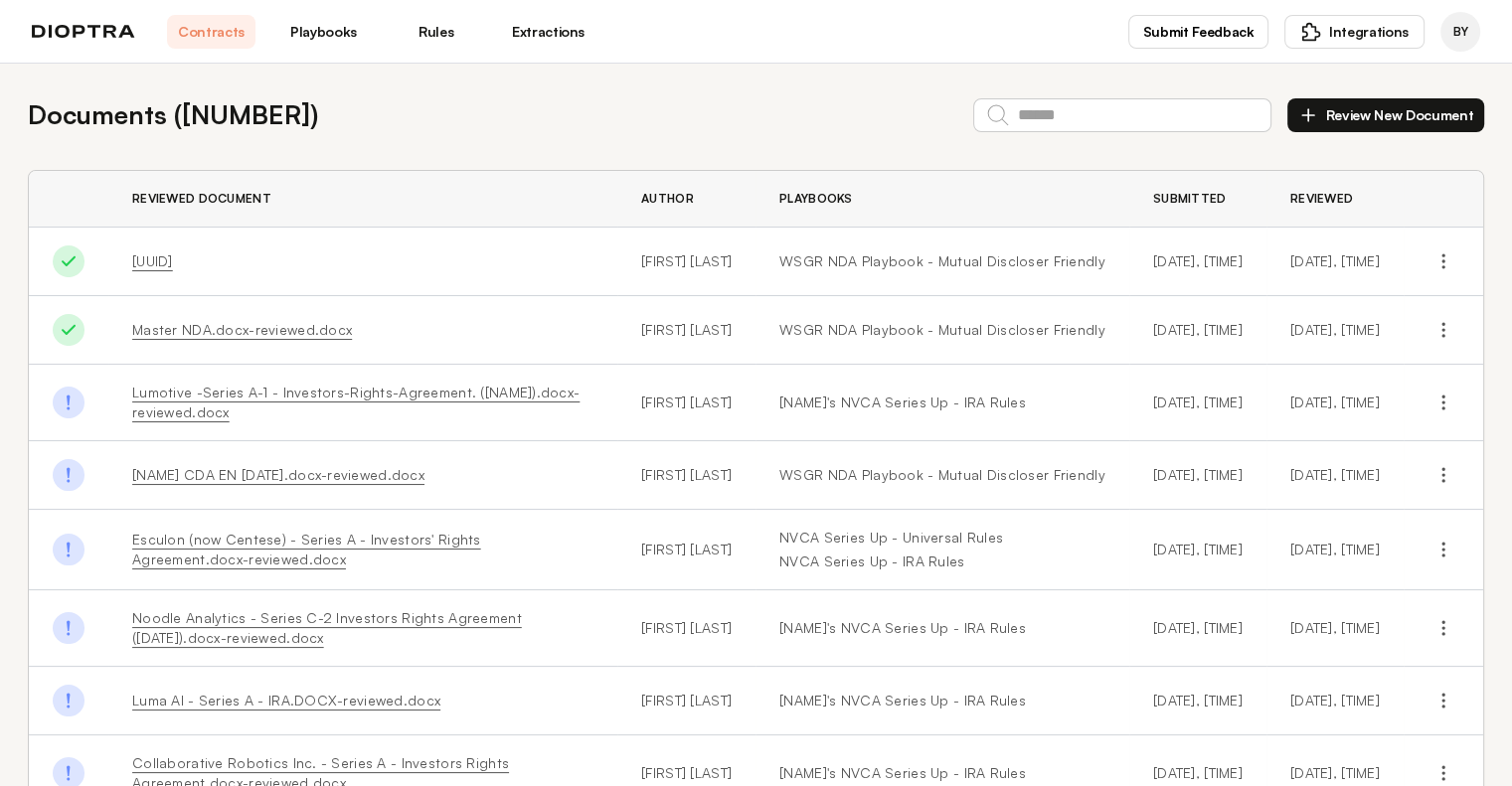 click on "Review New Document" at bounding box center [1386, 115] 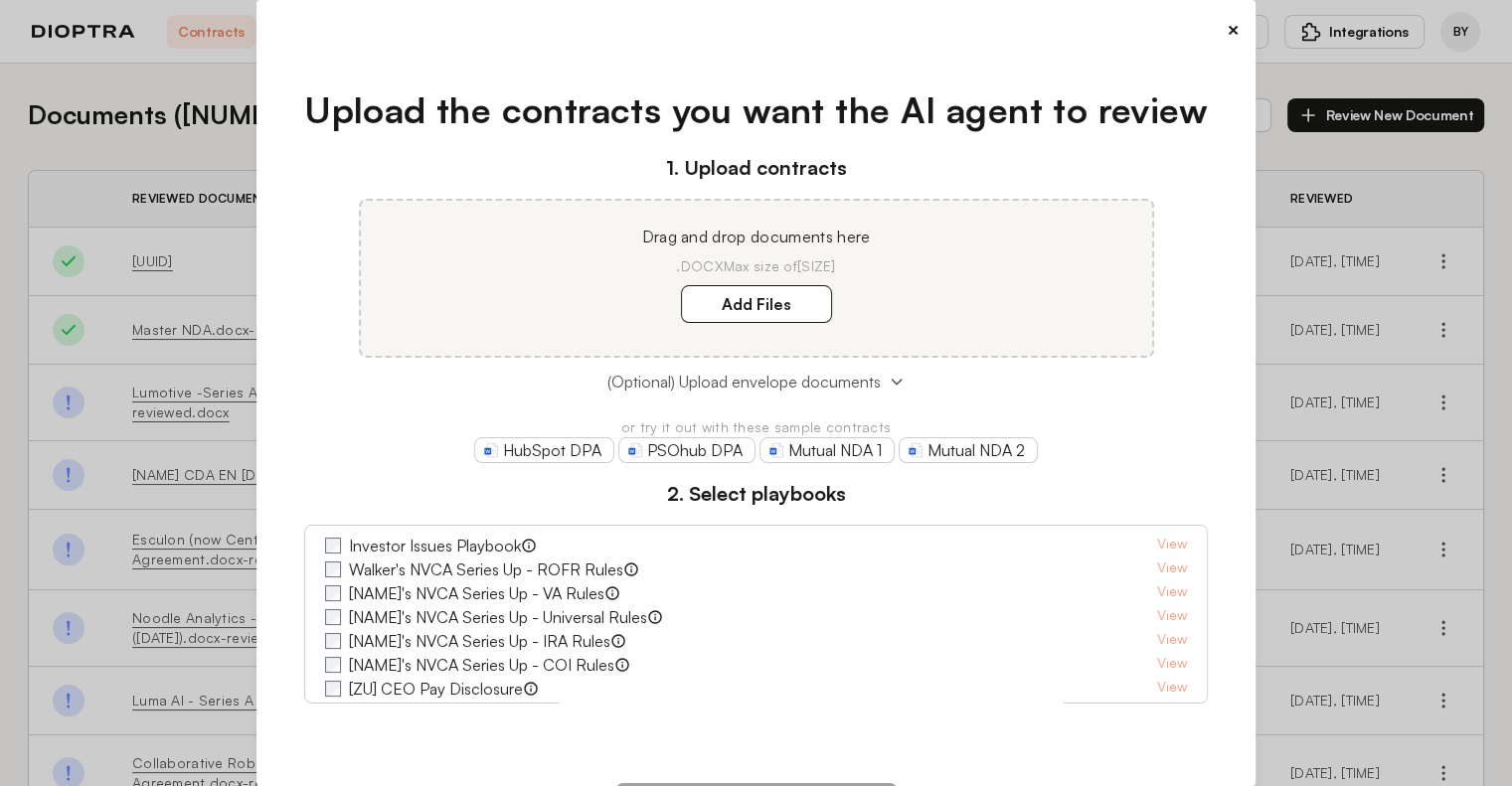 click on "(Optional) Upload envelope documents" at bounding box center (744, 382) 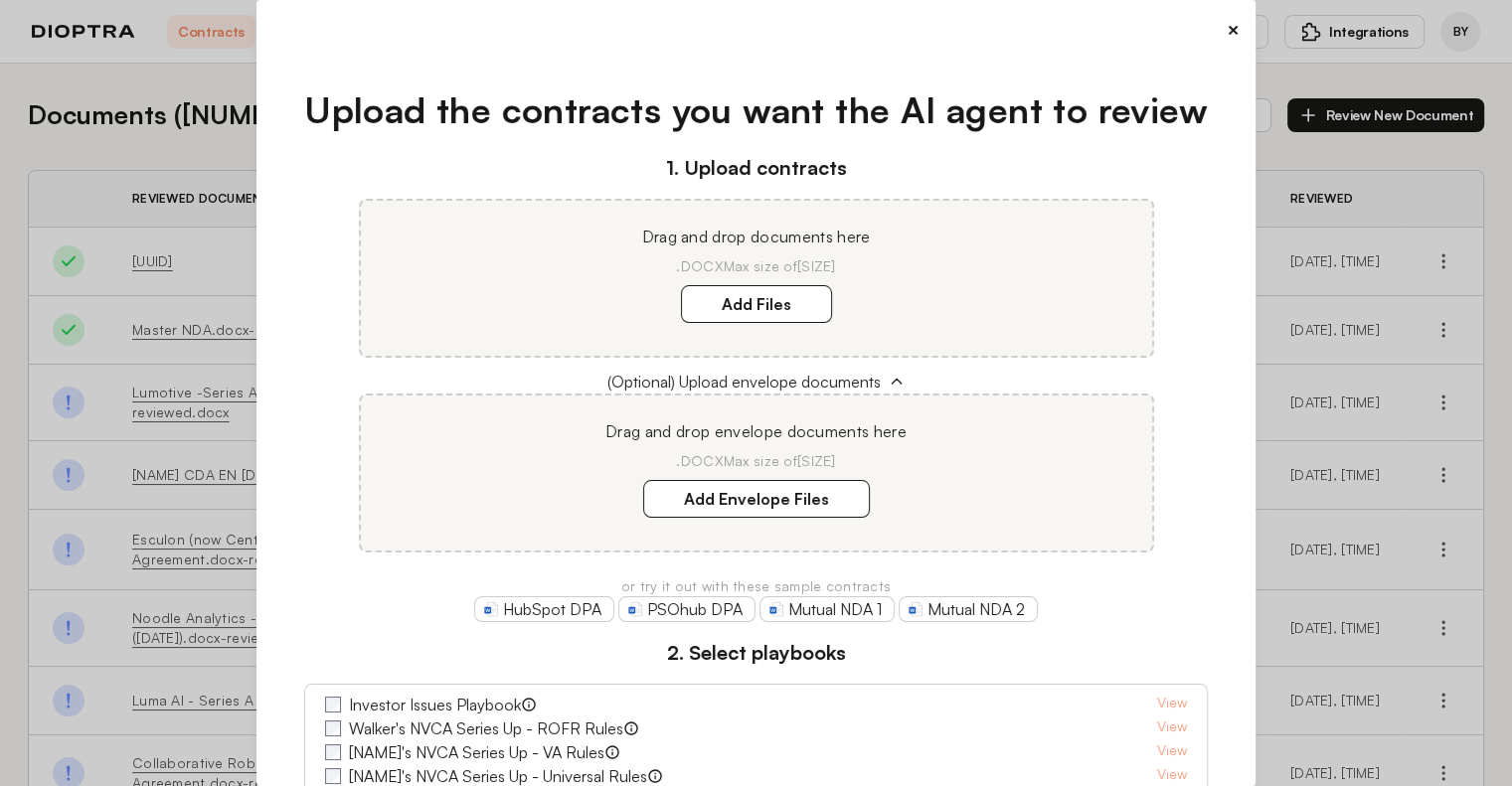 click on "Drag and drop envelope documents here .DOCX Max size of [SIZE] Add Envelope Files" at bounding box center (756, 473) 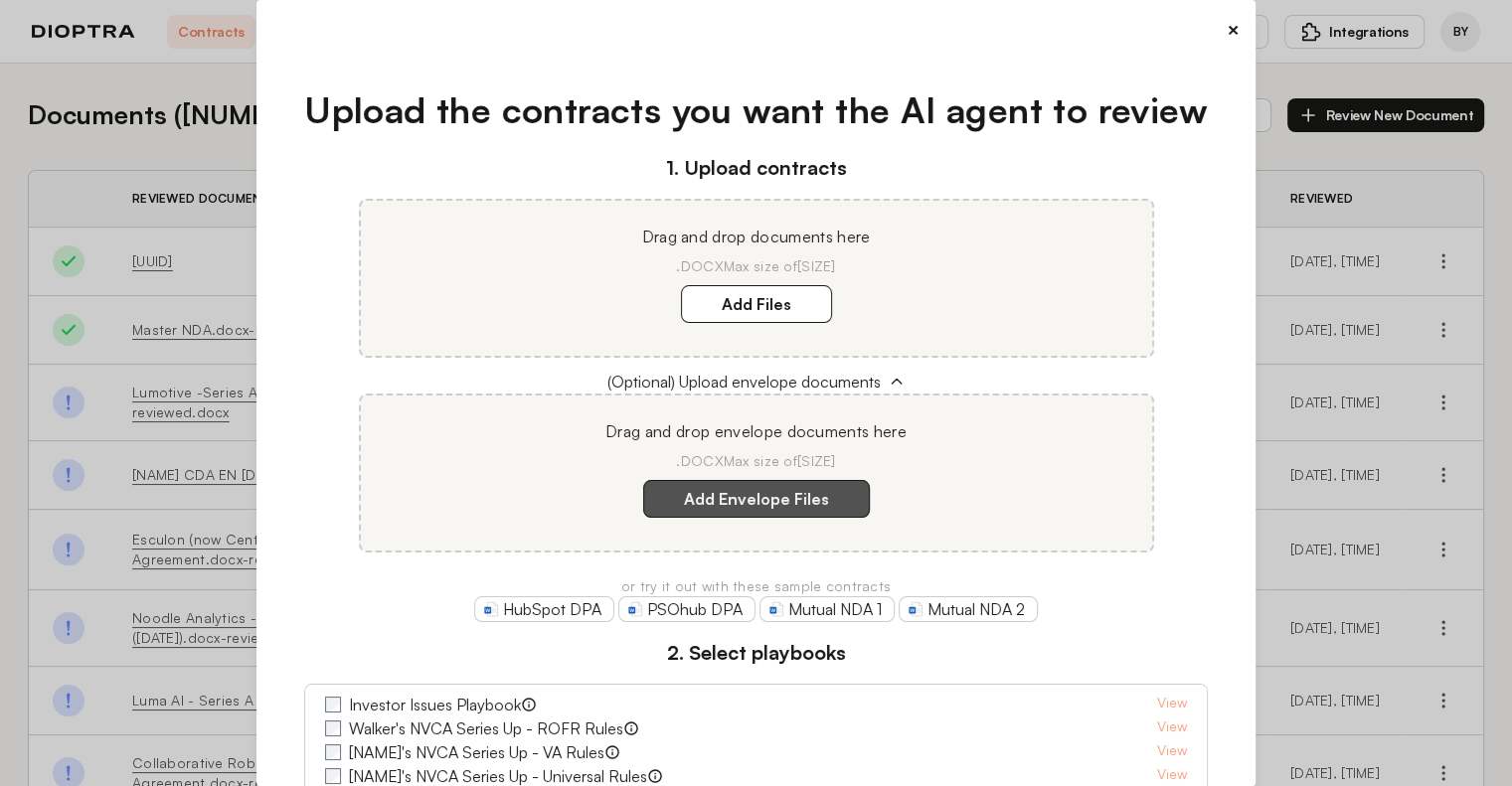 click on "Add Envelope Files" at bounding box center [756, 499] 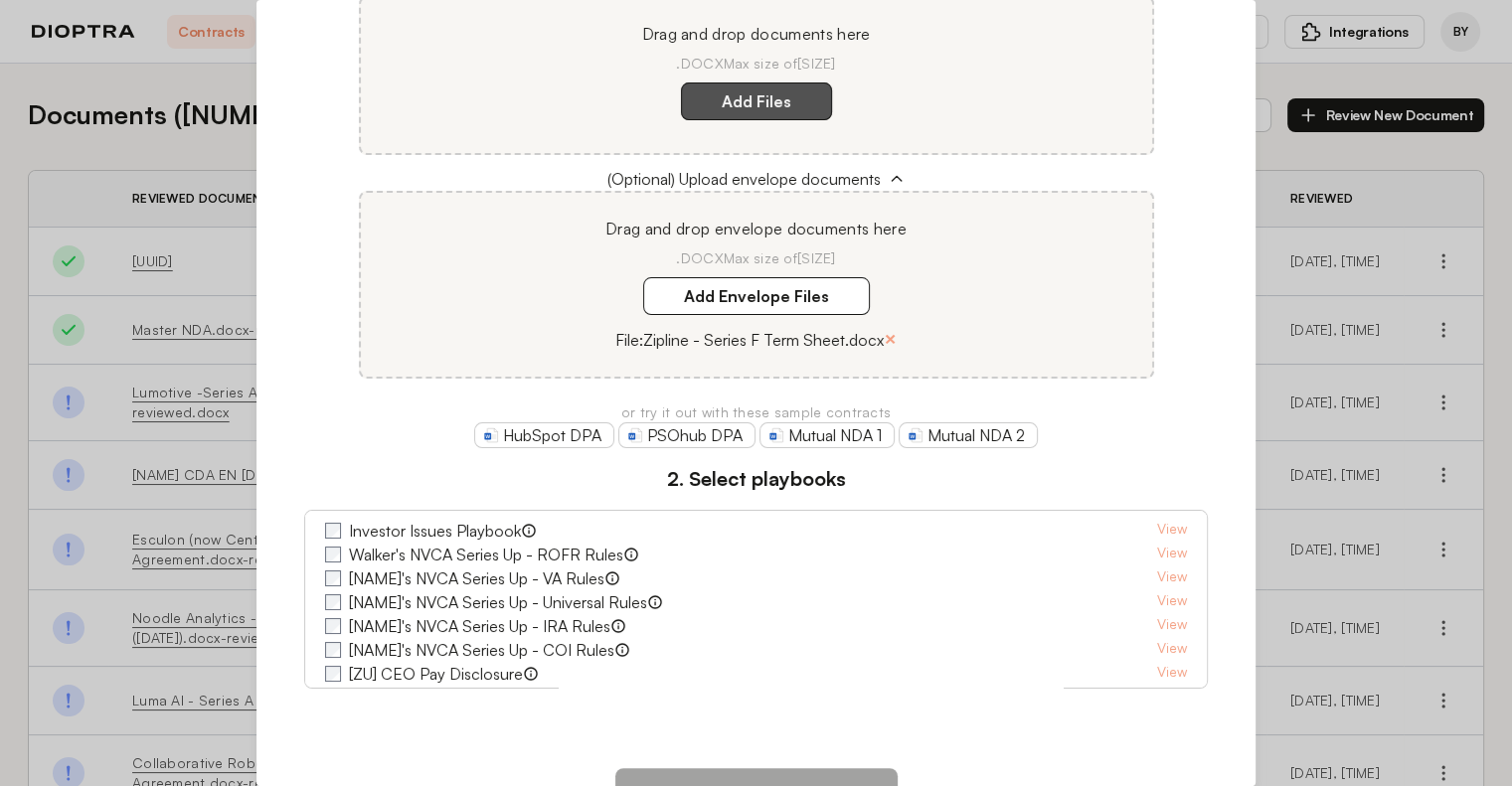 scroll, scrollTop: 282, scrollLeft: 0, axis: vertical 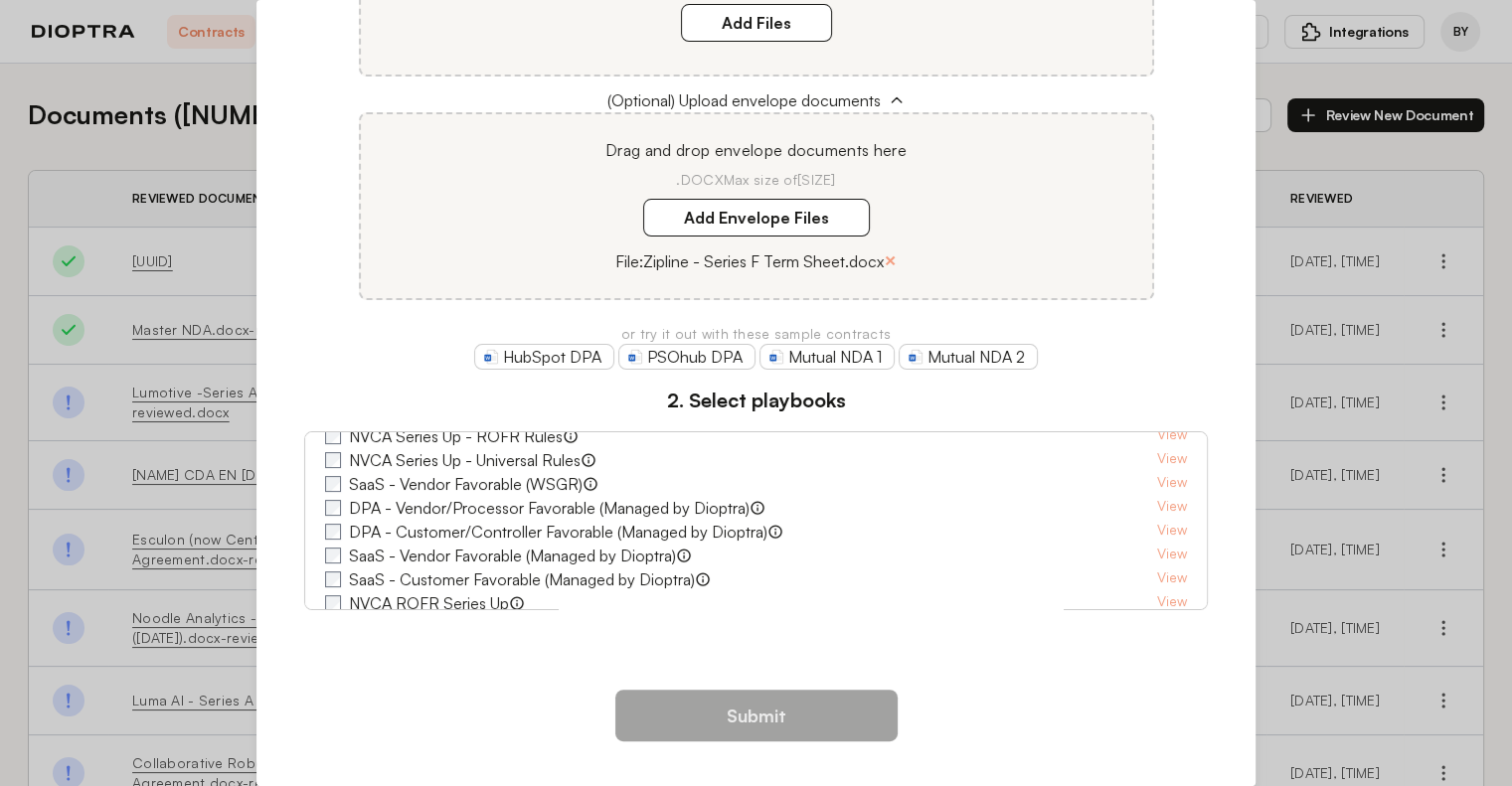 click on "Submit" at bounding box center (756, 723) 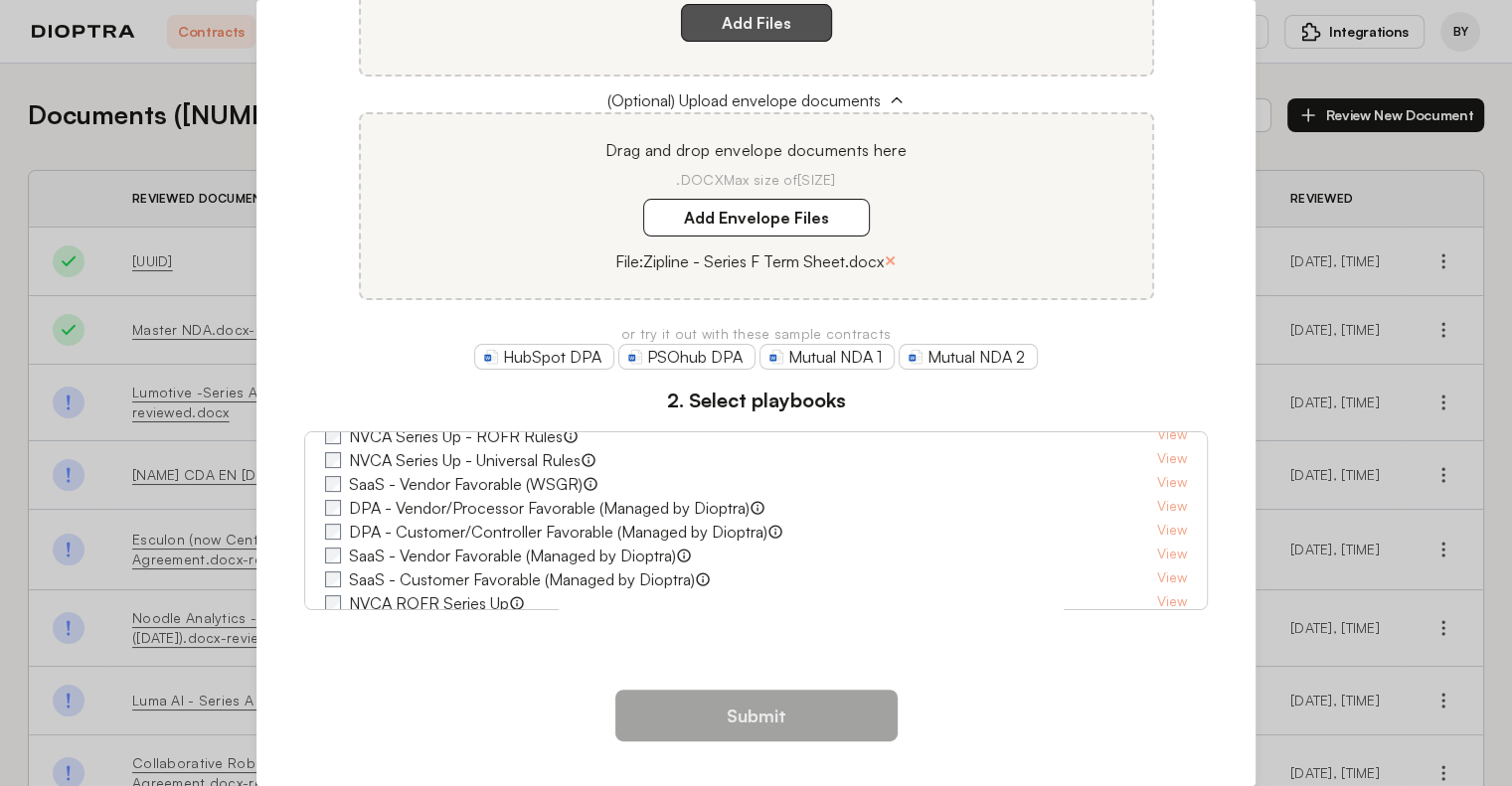 click on "Add Files" at bounding box center [756, 23] 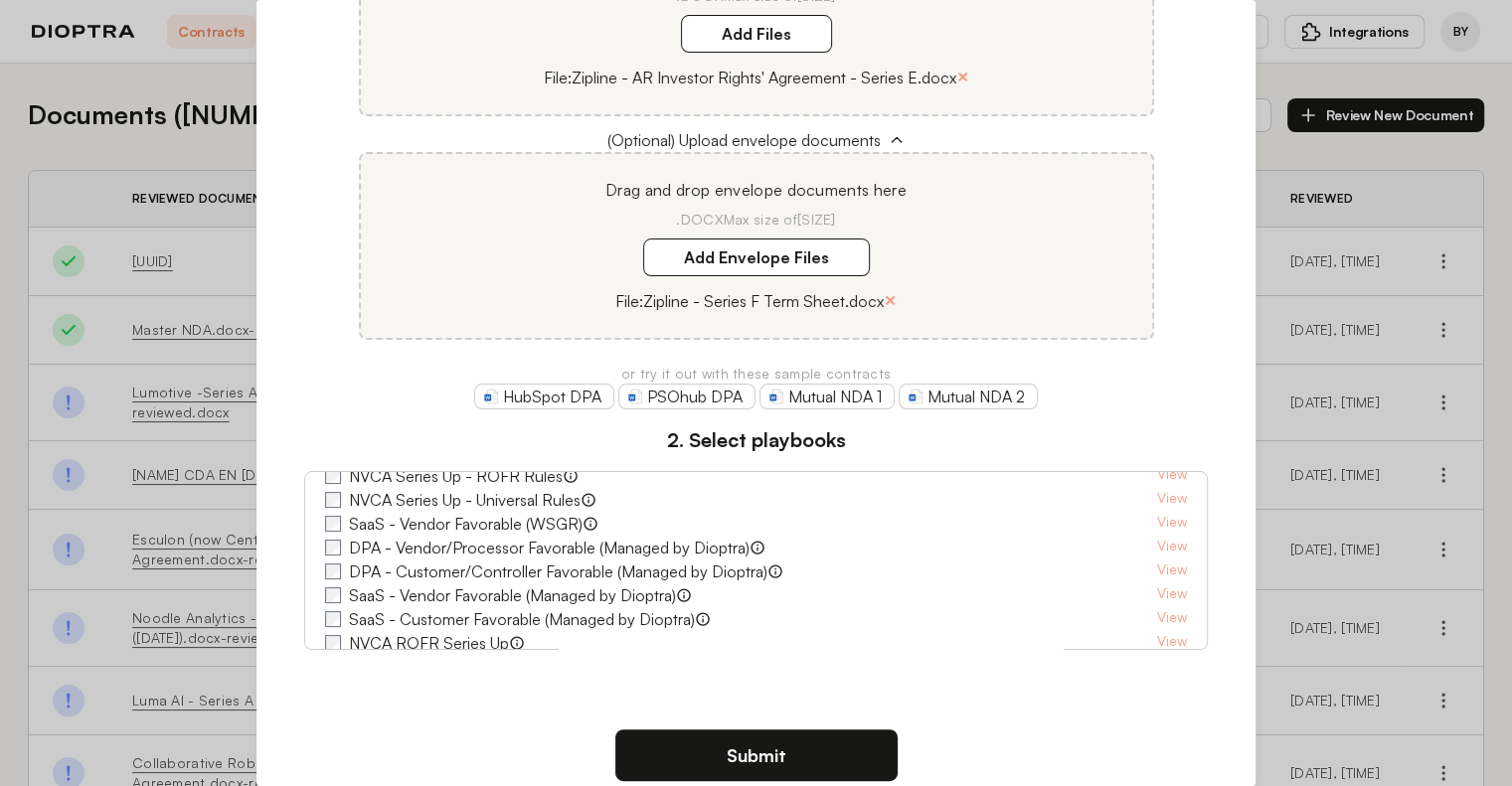scroll, scrollTop: 288, scrollLeft: 0, axis: vertical 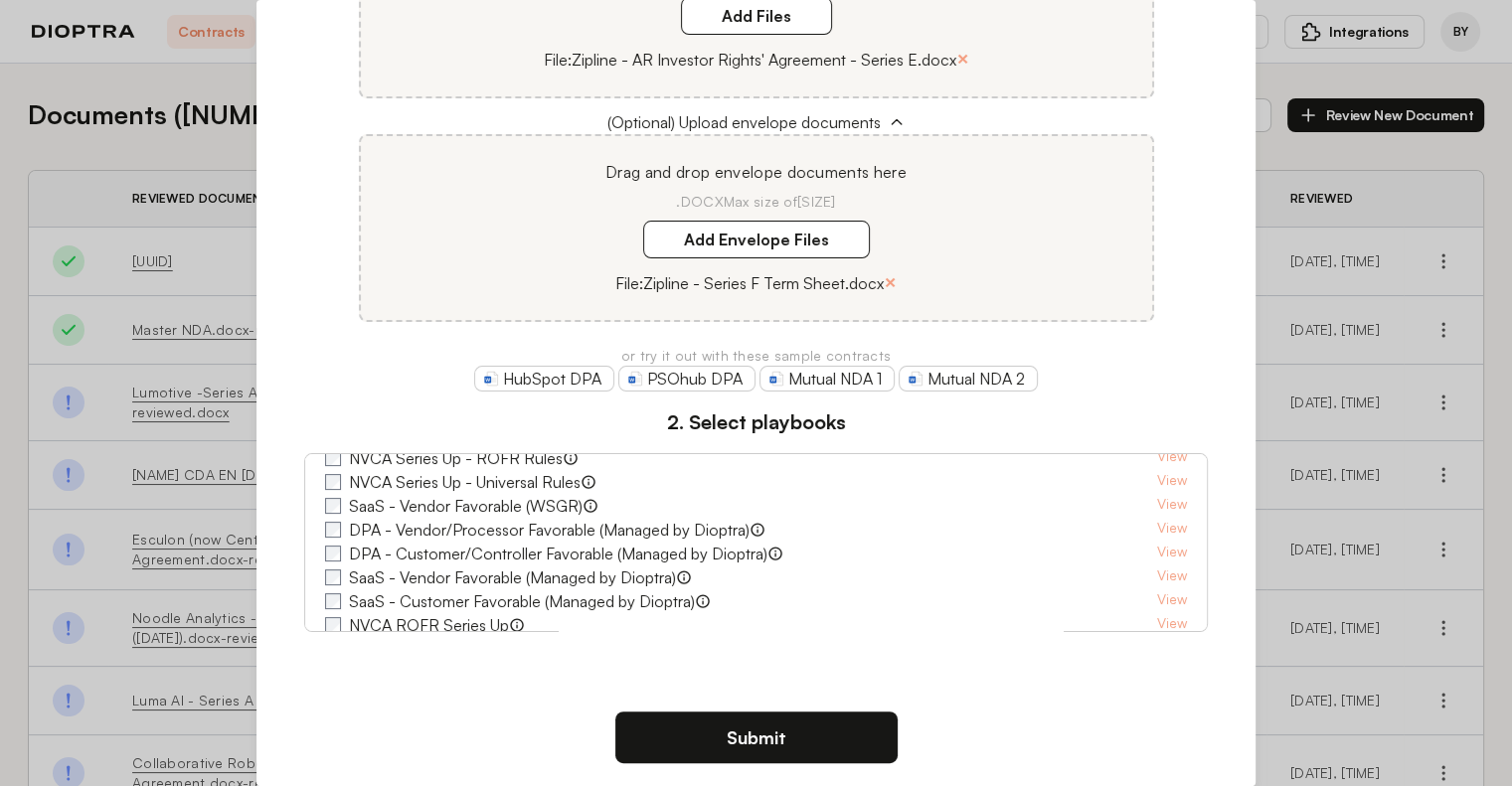 click on "Submit" at bounding box center (756, 737) 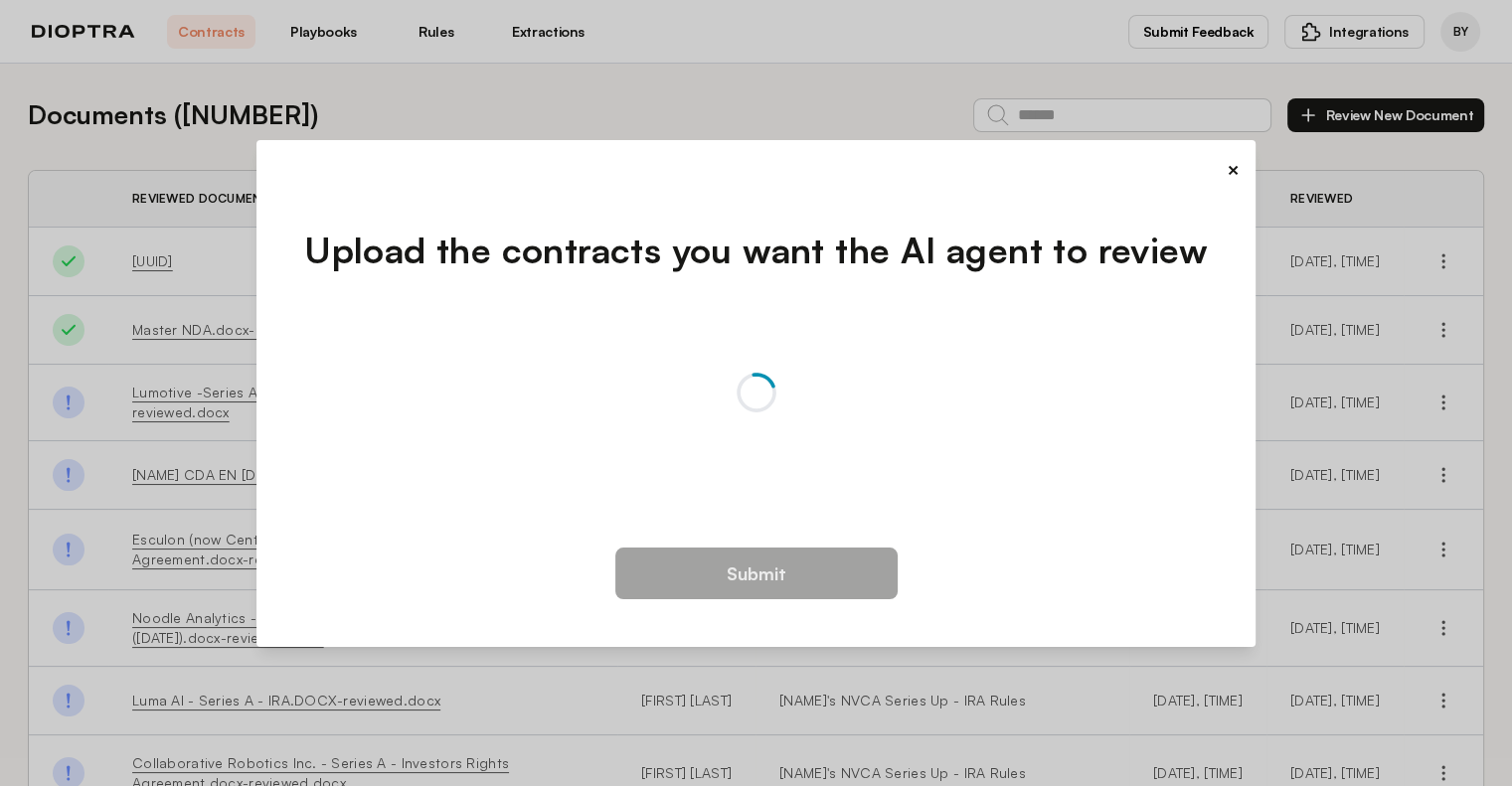 scroll, scrollTop: 0, scrollLeft: 0, axis: both 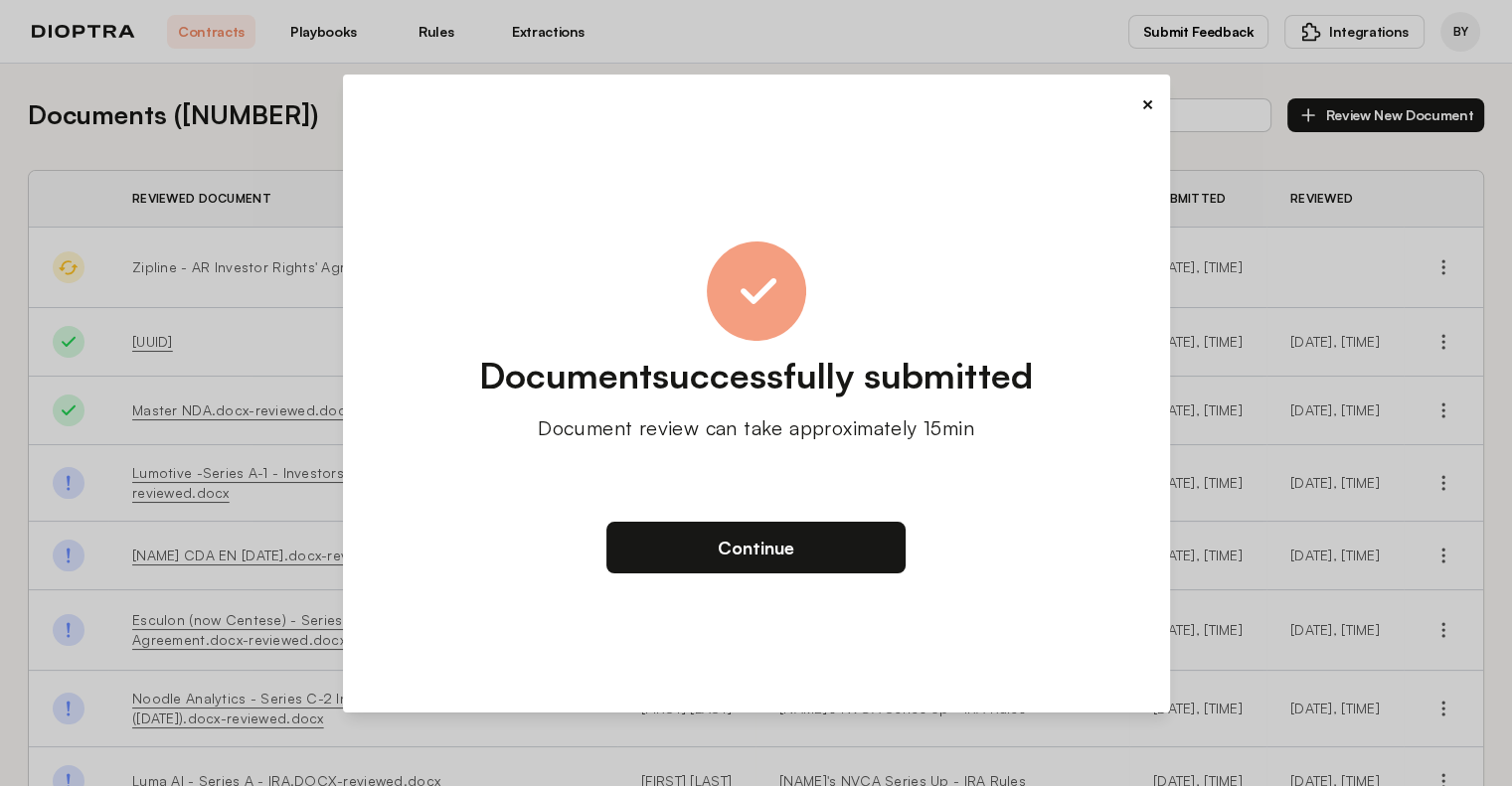 click on "×" at bounding box center [1147, 104] 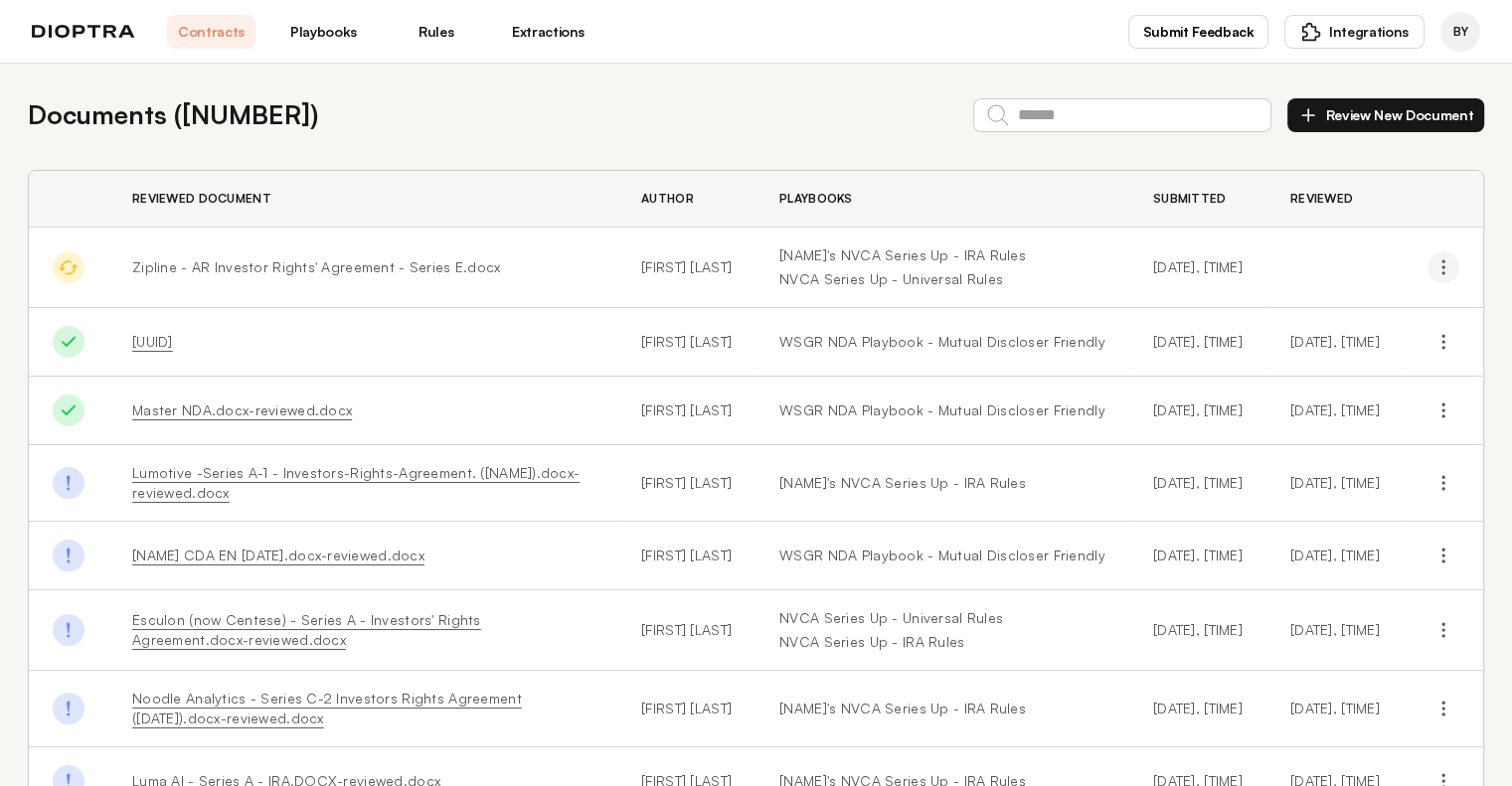click at bounding box center [1443, 267] 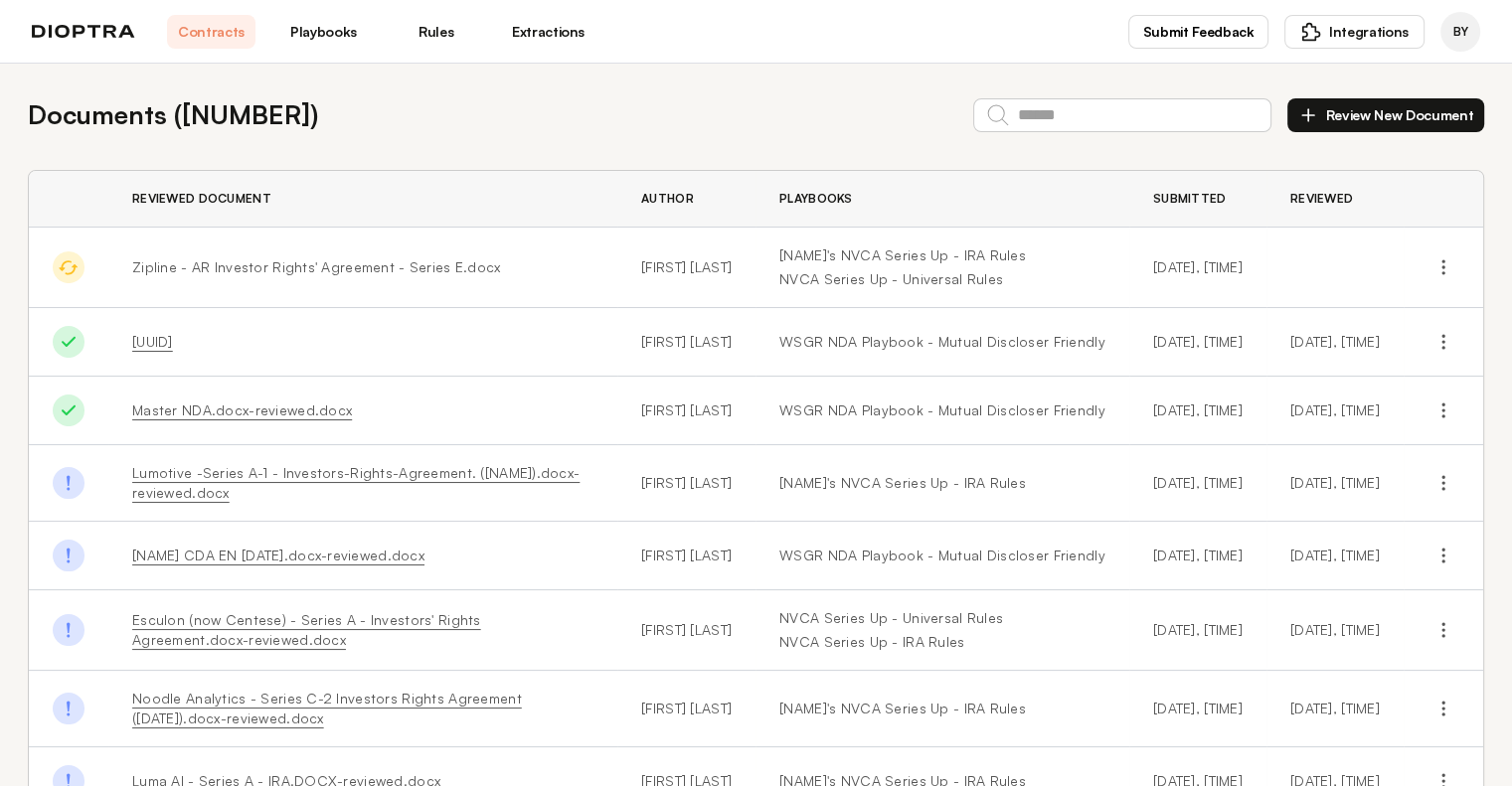 click at bounding box center (1335, 267) 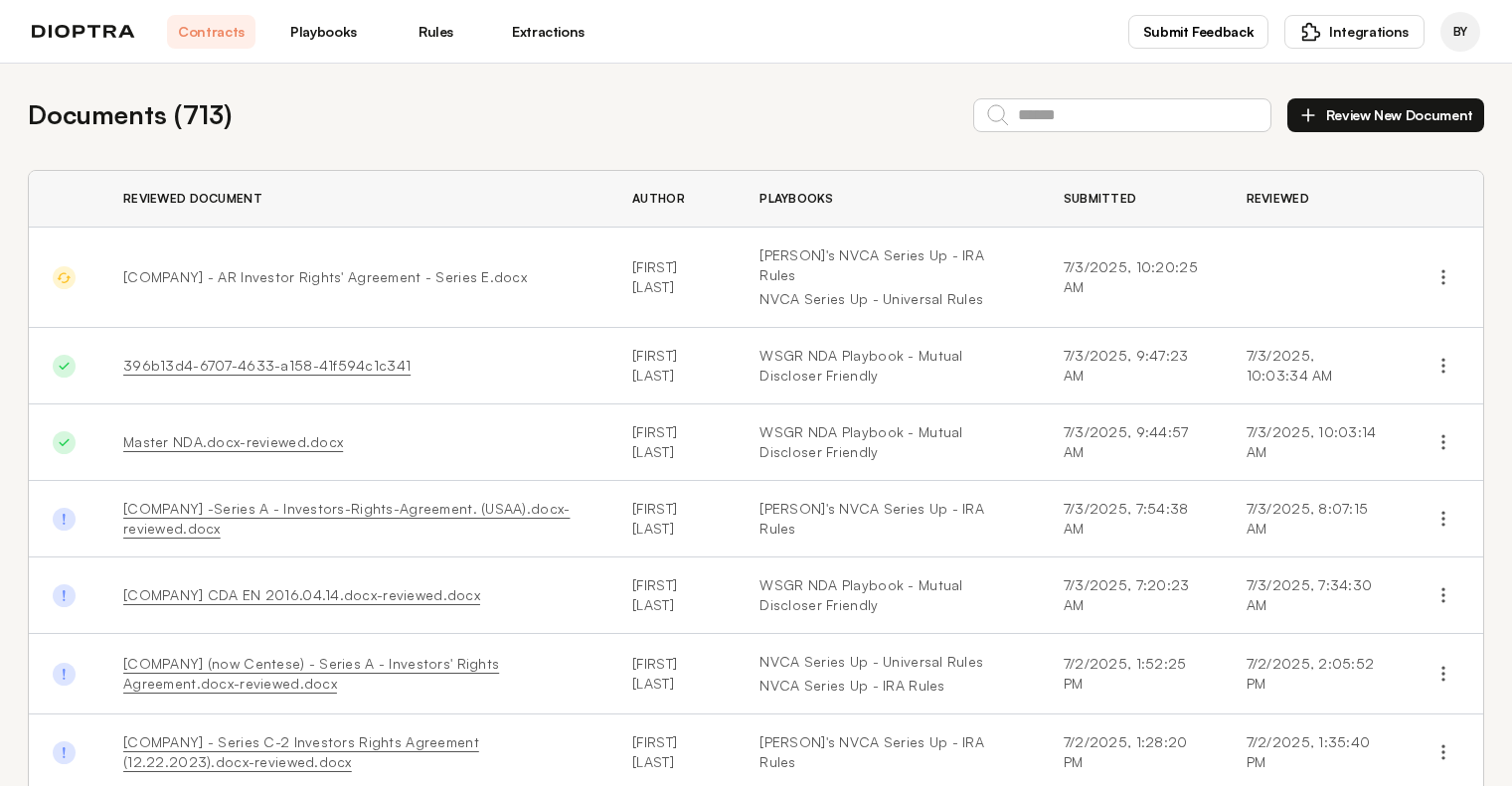 scroll, scrollTop: 0, scrollLeft: 0, axis: both 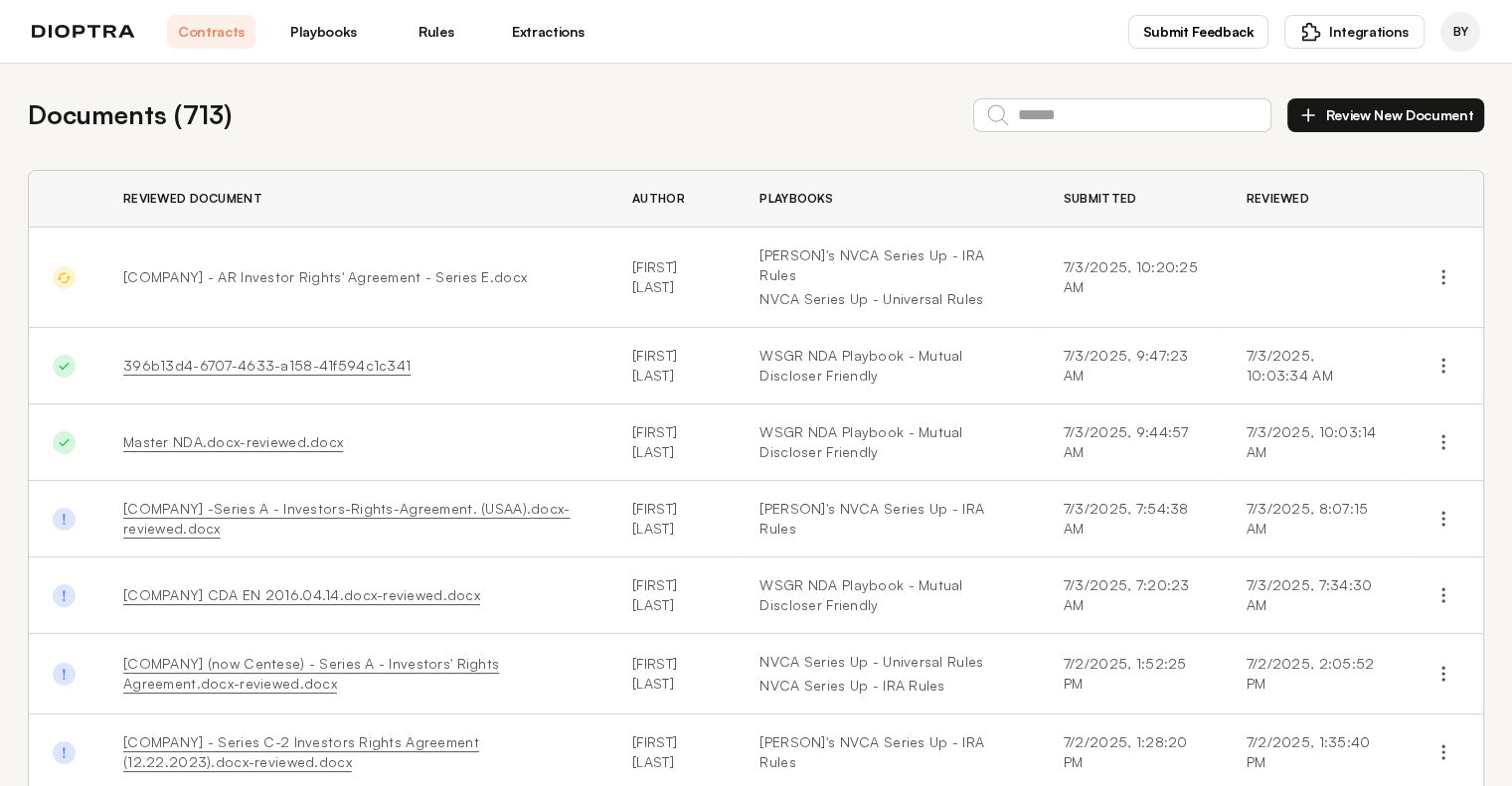 click on "Review New Document" at bounding box center [1386, 115] 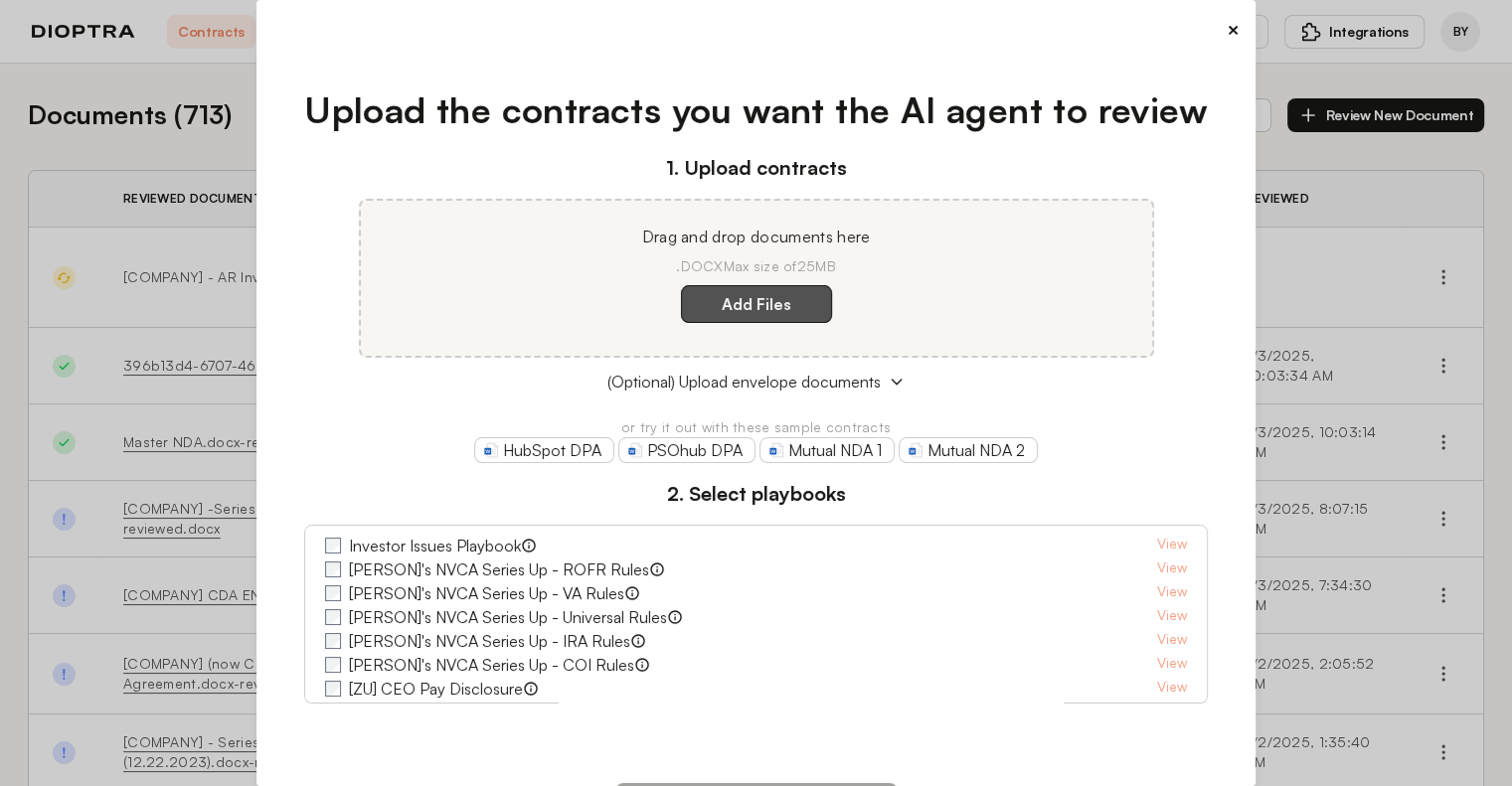 click on "Add Files" at bounding box center (756, 304) 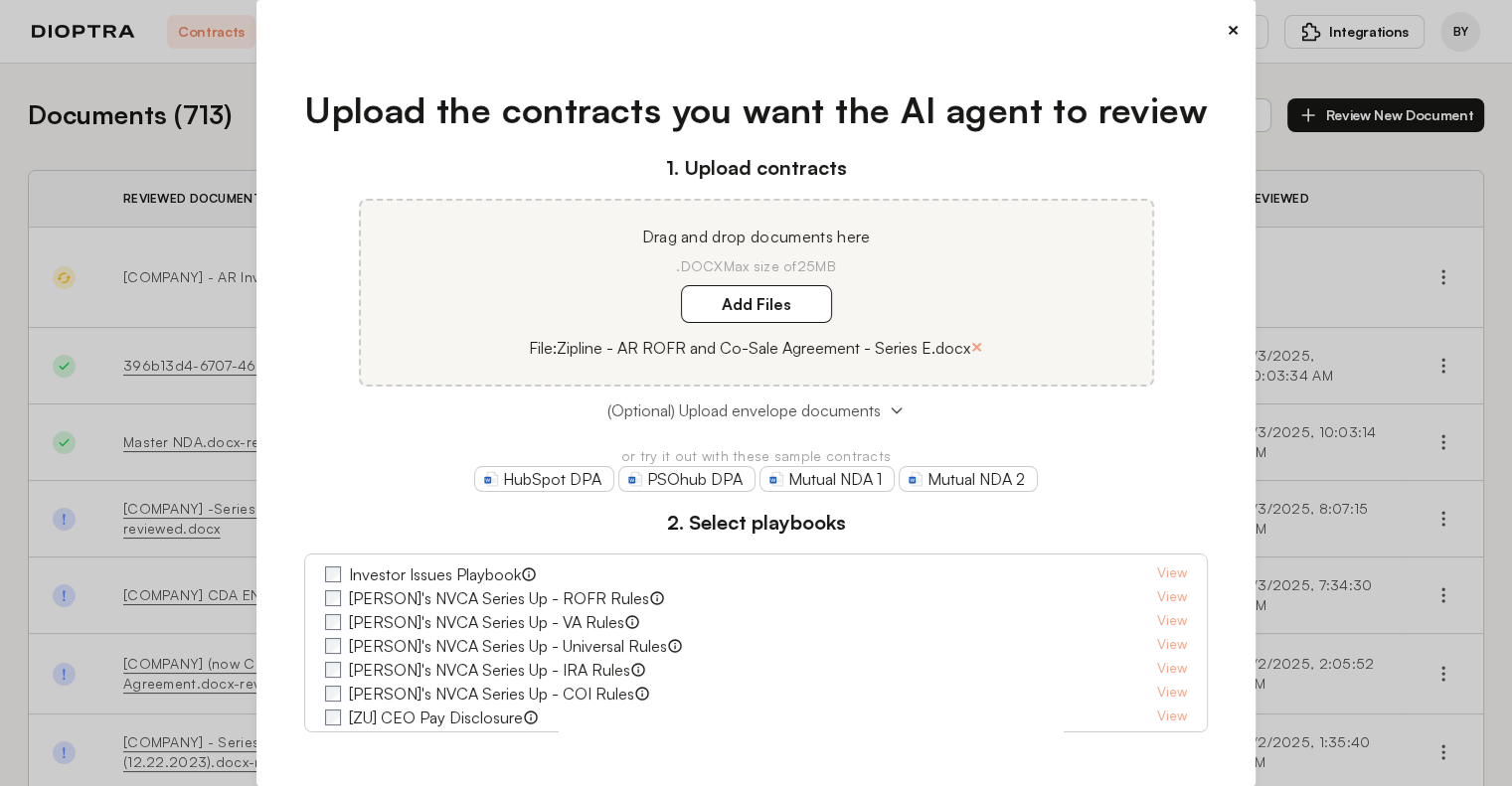 click on "(Optional) Upload envelope documents" at bounding box center (744, 410) 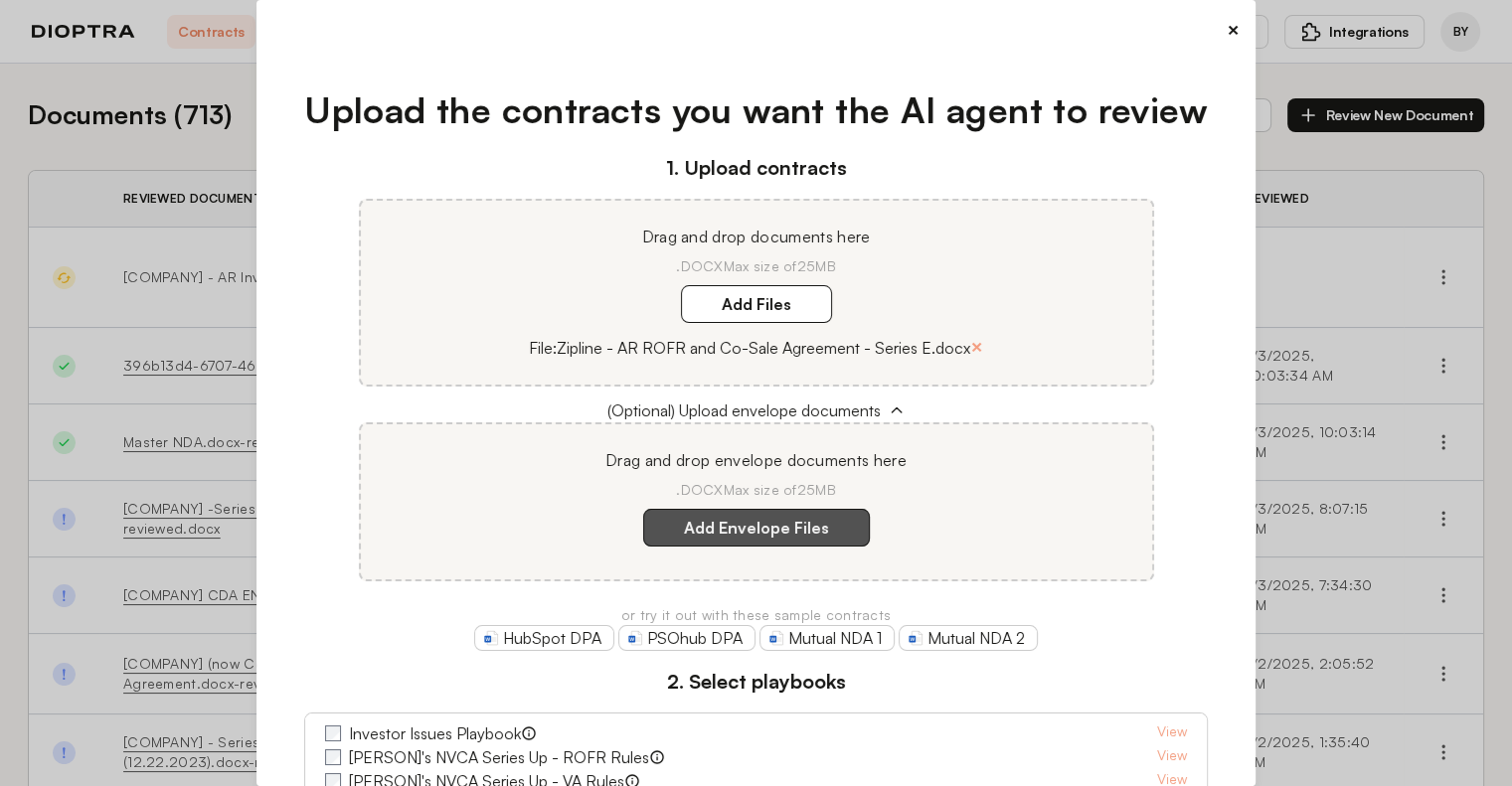 click on "Add Envelope Files" at bounding box center [756, 528] 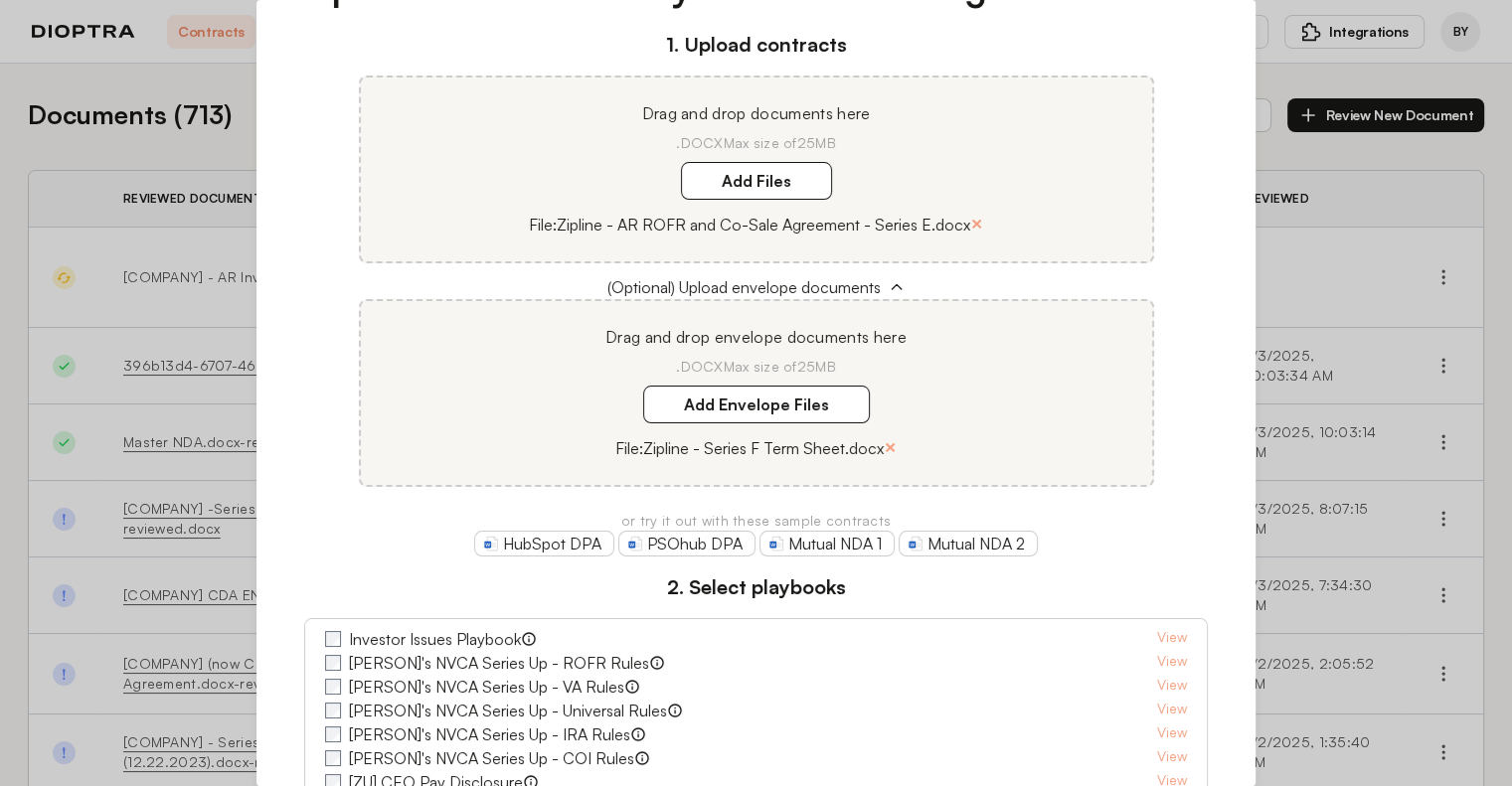 scroll, scrollTop: 297, scrollLeft: 0, axis: vertical 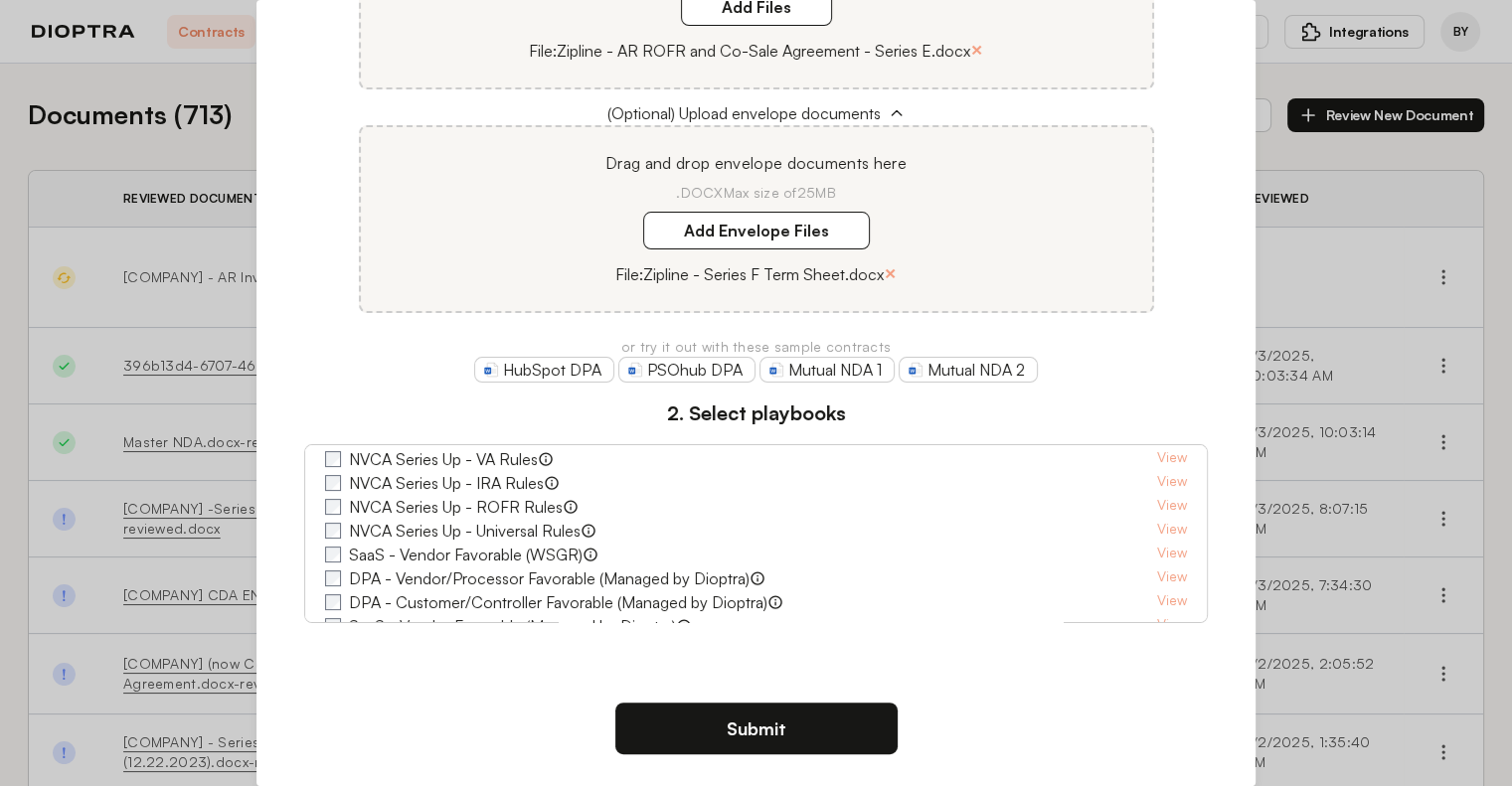 click on "Submit" at bounding box center (756, 728) 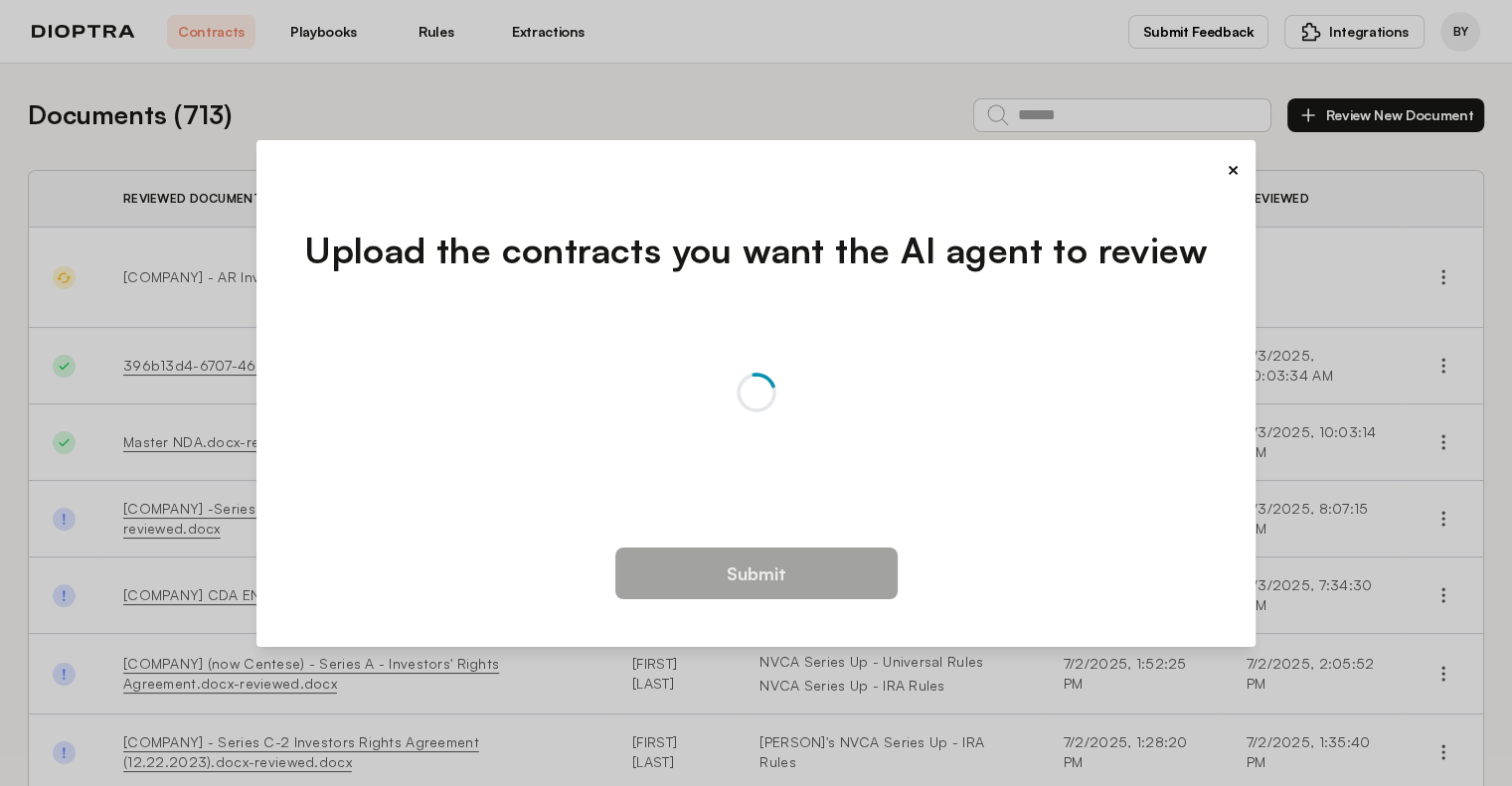 scroll, scrollTop: 0, scrollLeft: 0, axis: both 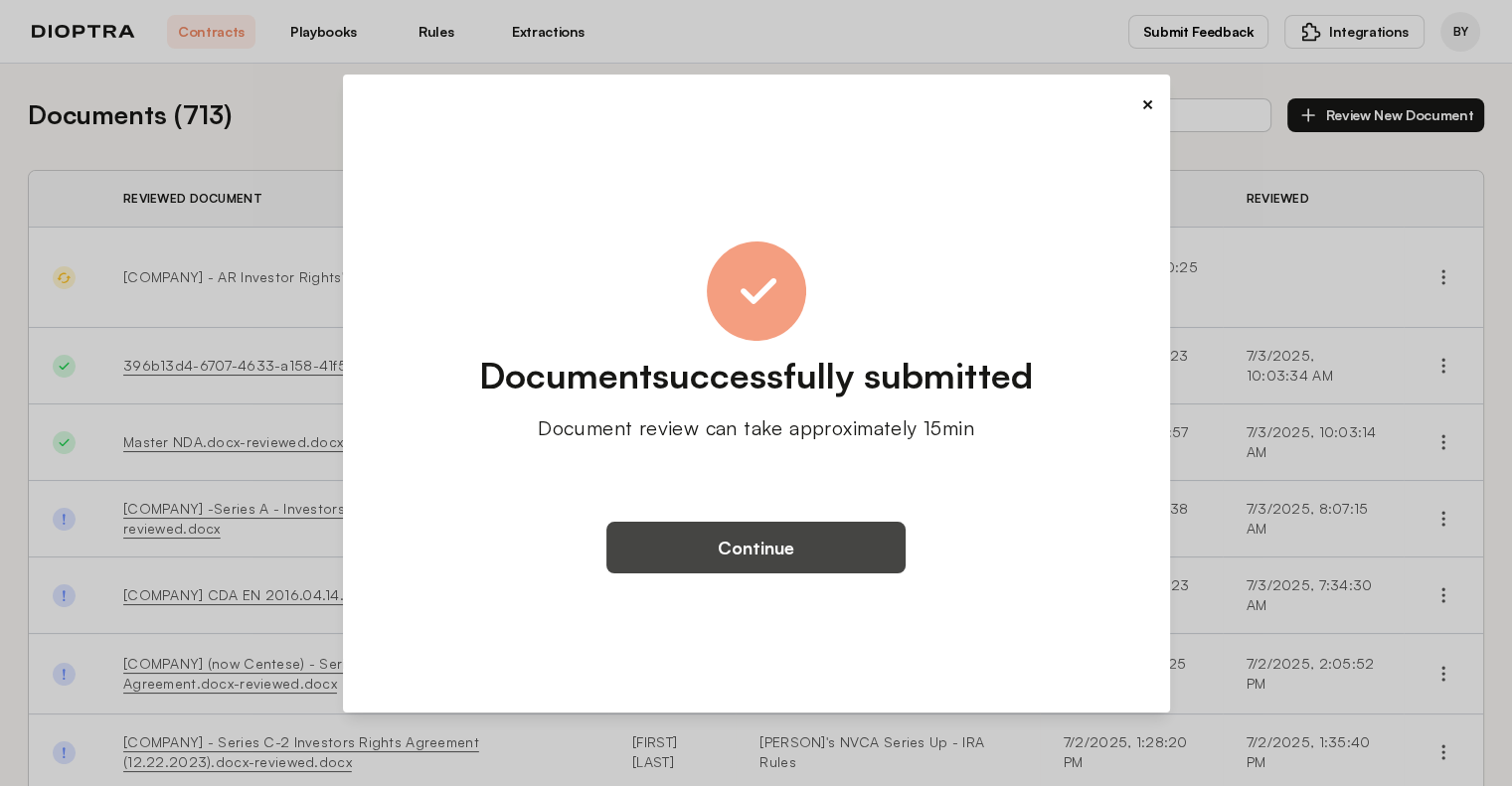 click on "Continue" at bounding box center (756, 548) 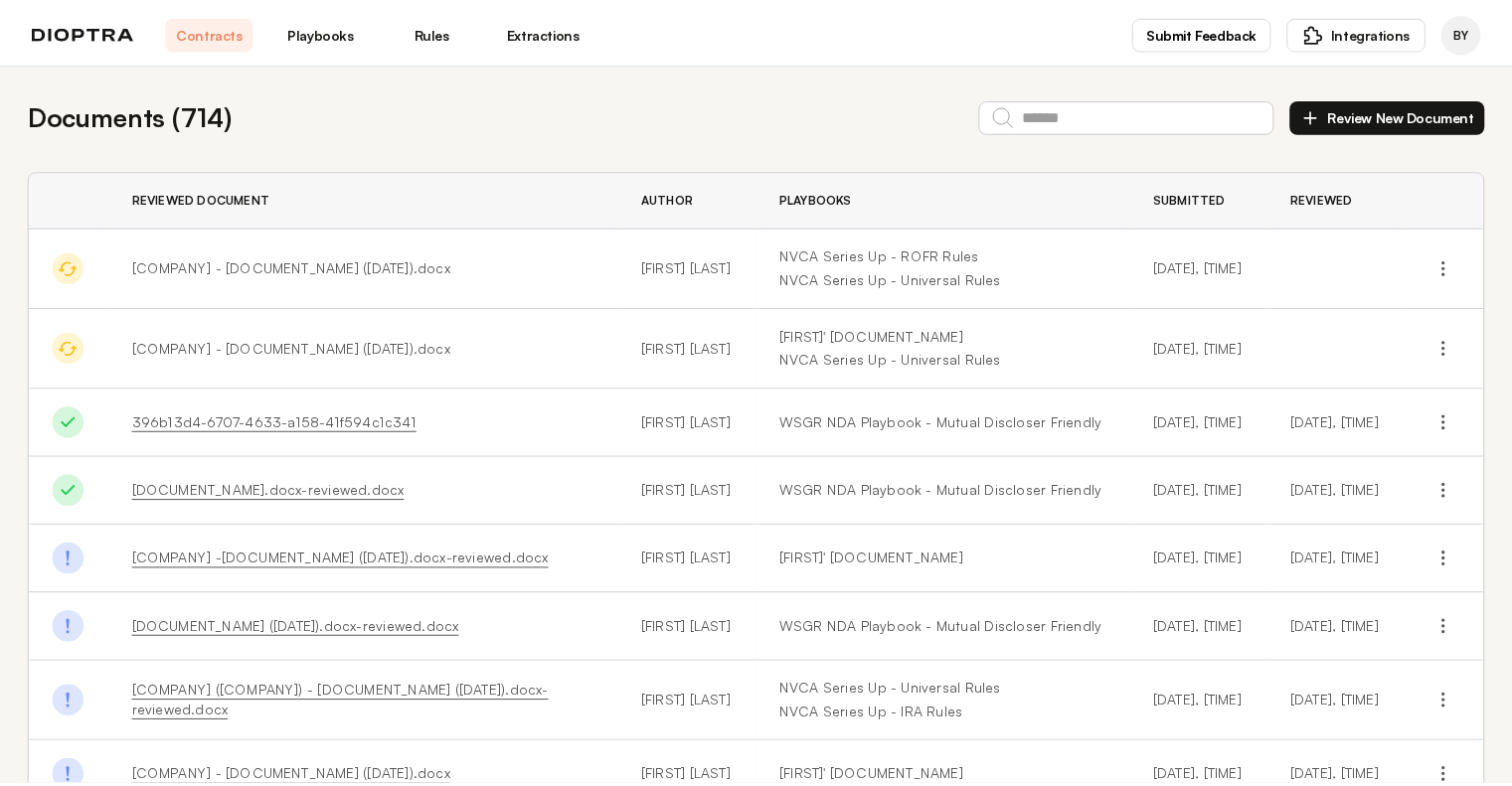 scroll, scrollTop: 98, scrollLeft: 0, axis: vertical 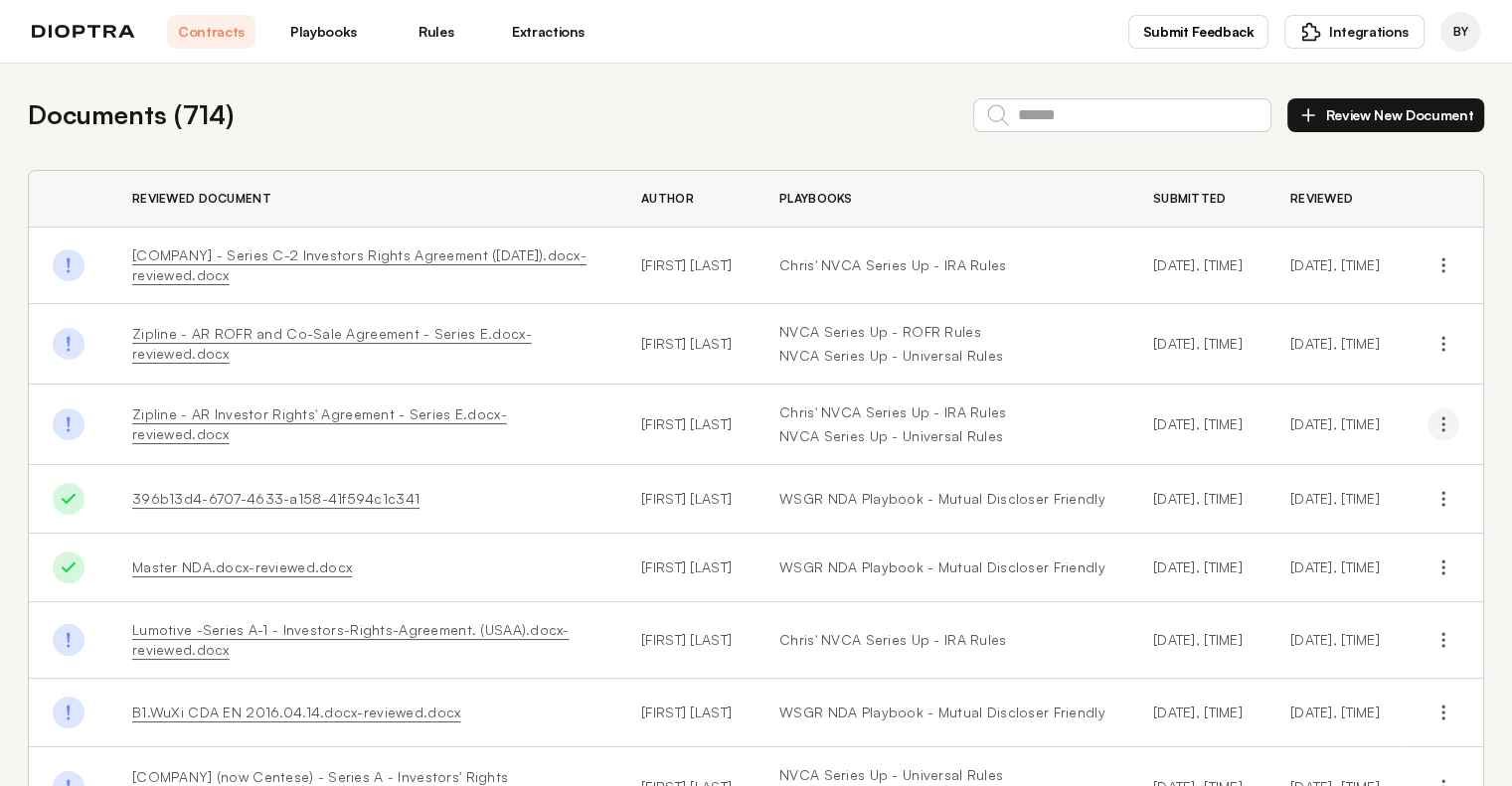 click at bounding box center [1443, 265] 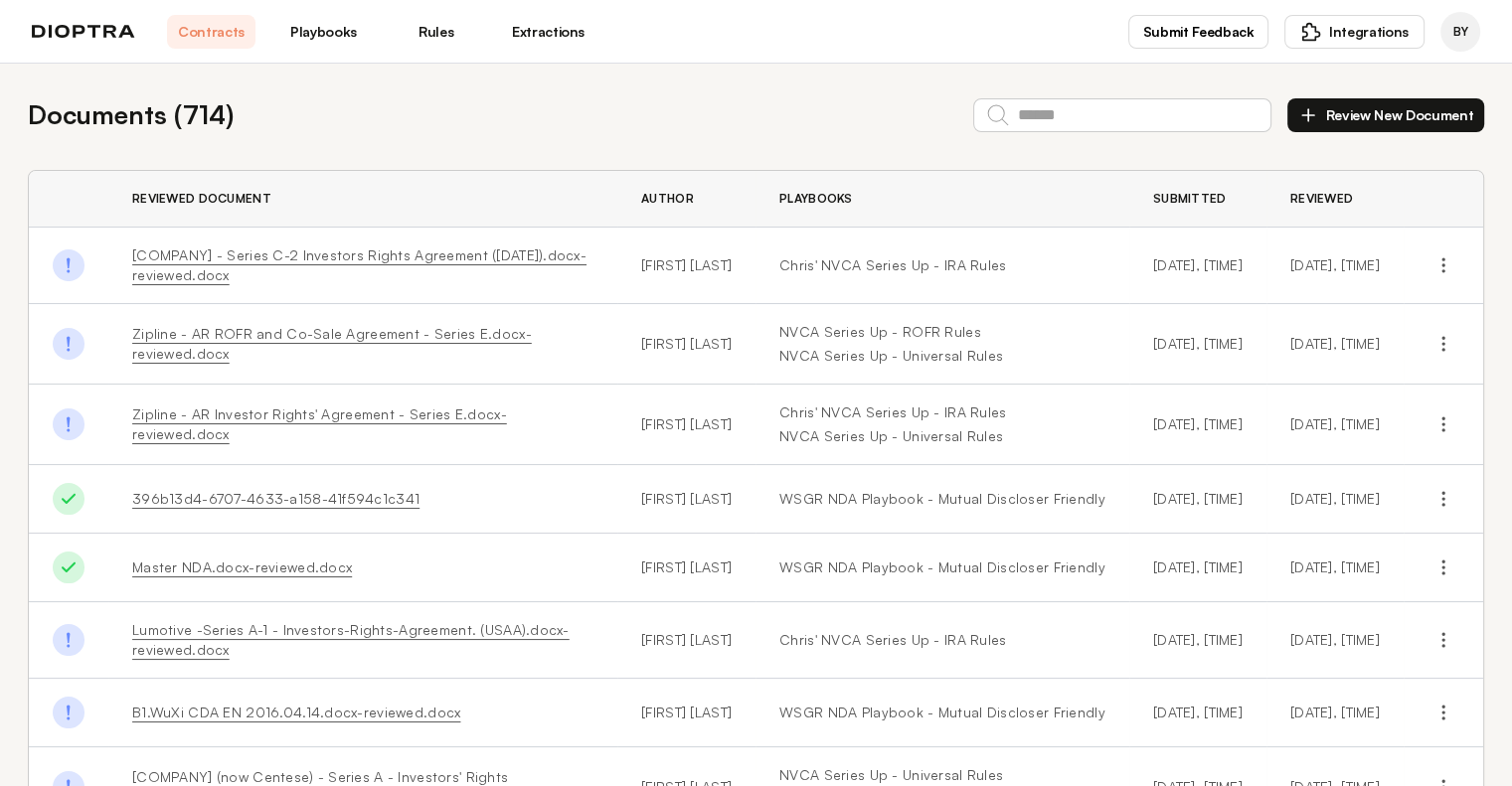 click on "Zipline - AR Investor Rights' Agreement - Series E.docx-reviewed.docx" at bounding box center [359, 264] 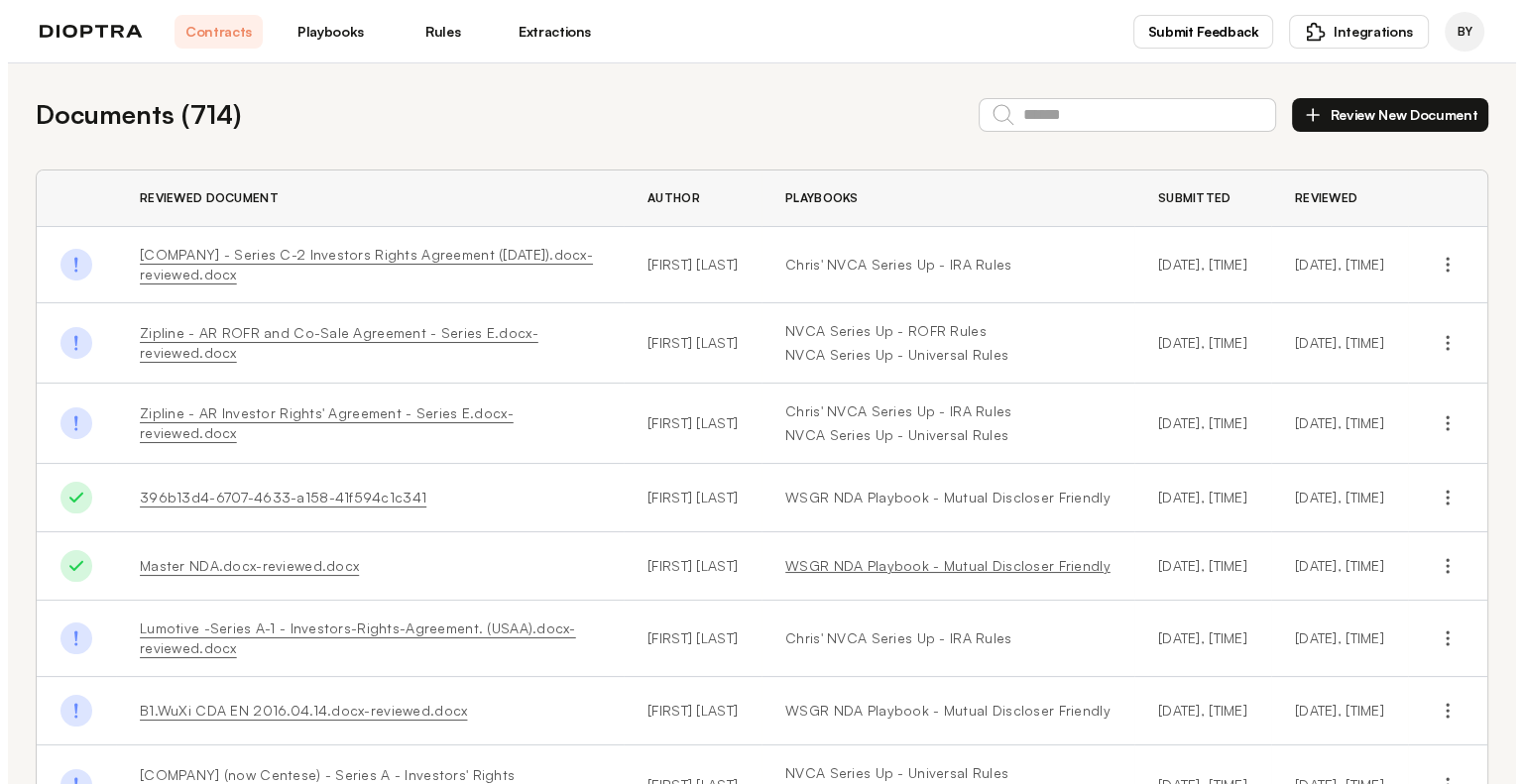 scroll, scrollTop: 321, scrollLeft: 0, axis: vertical 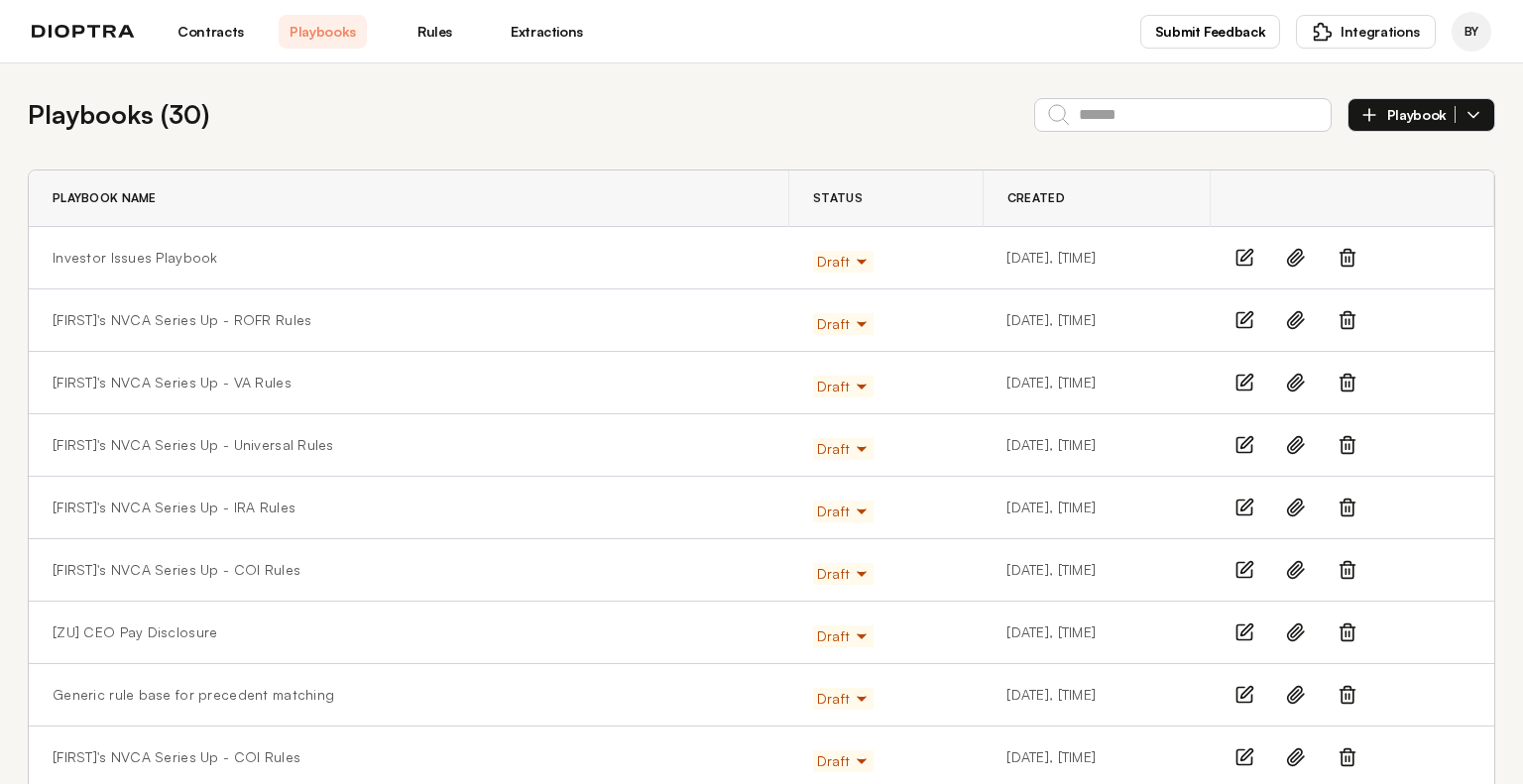click at bounding box center (1352, 198) 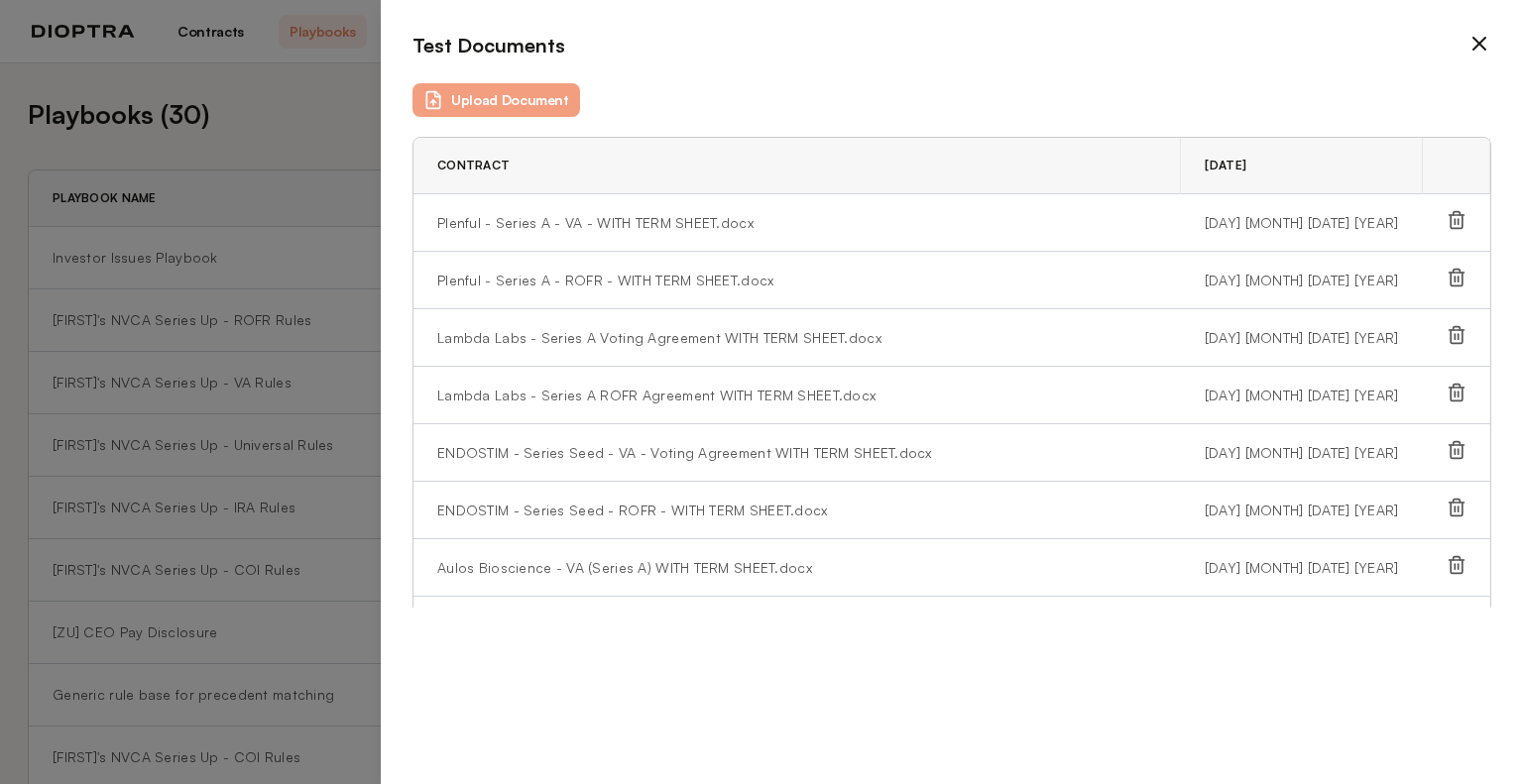 click at bounding box center [1479, 44] 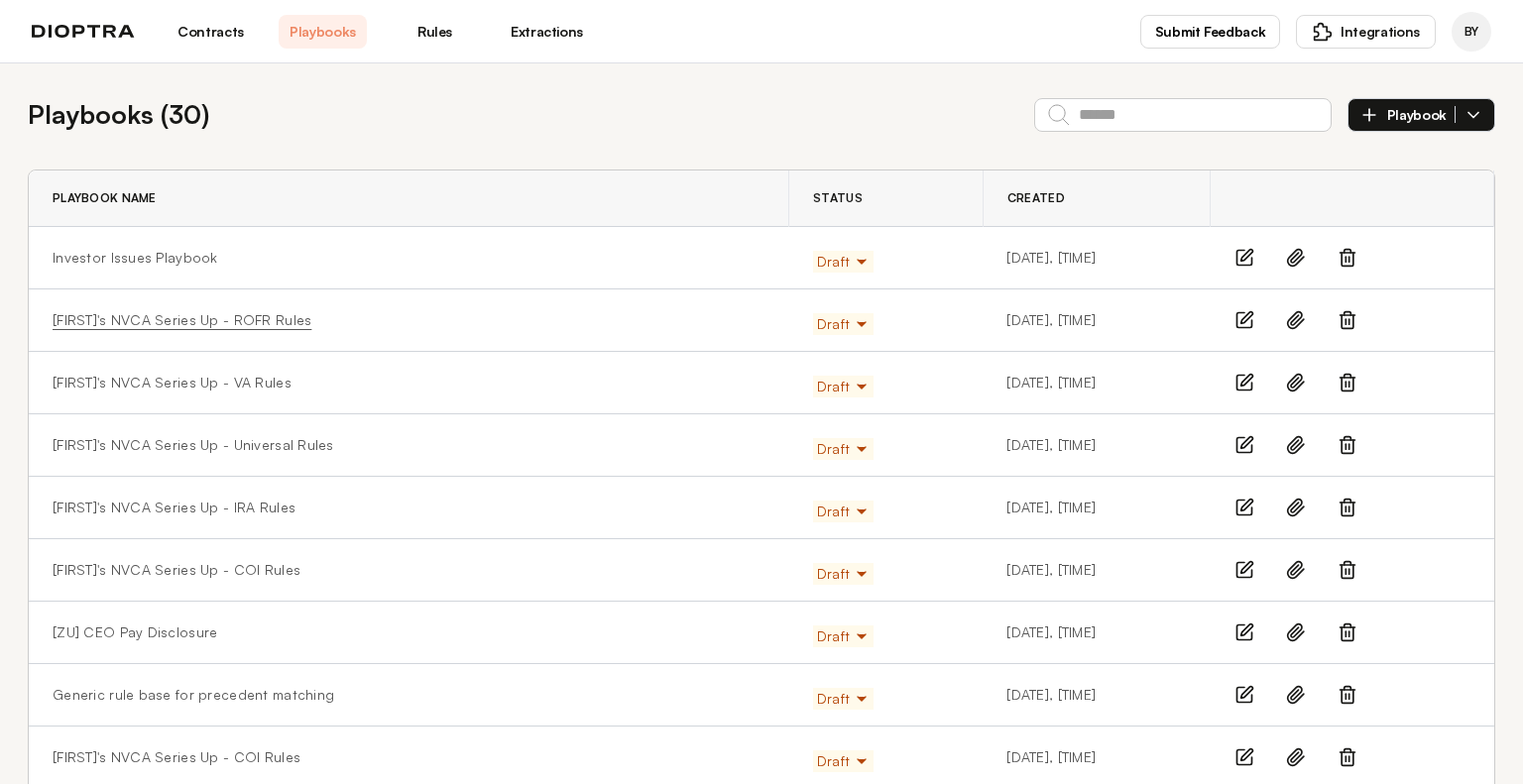 click on "Walker's NVCA Series Up - ROFR Rules" at bounding box center [181, 320] 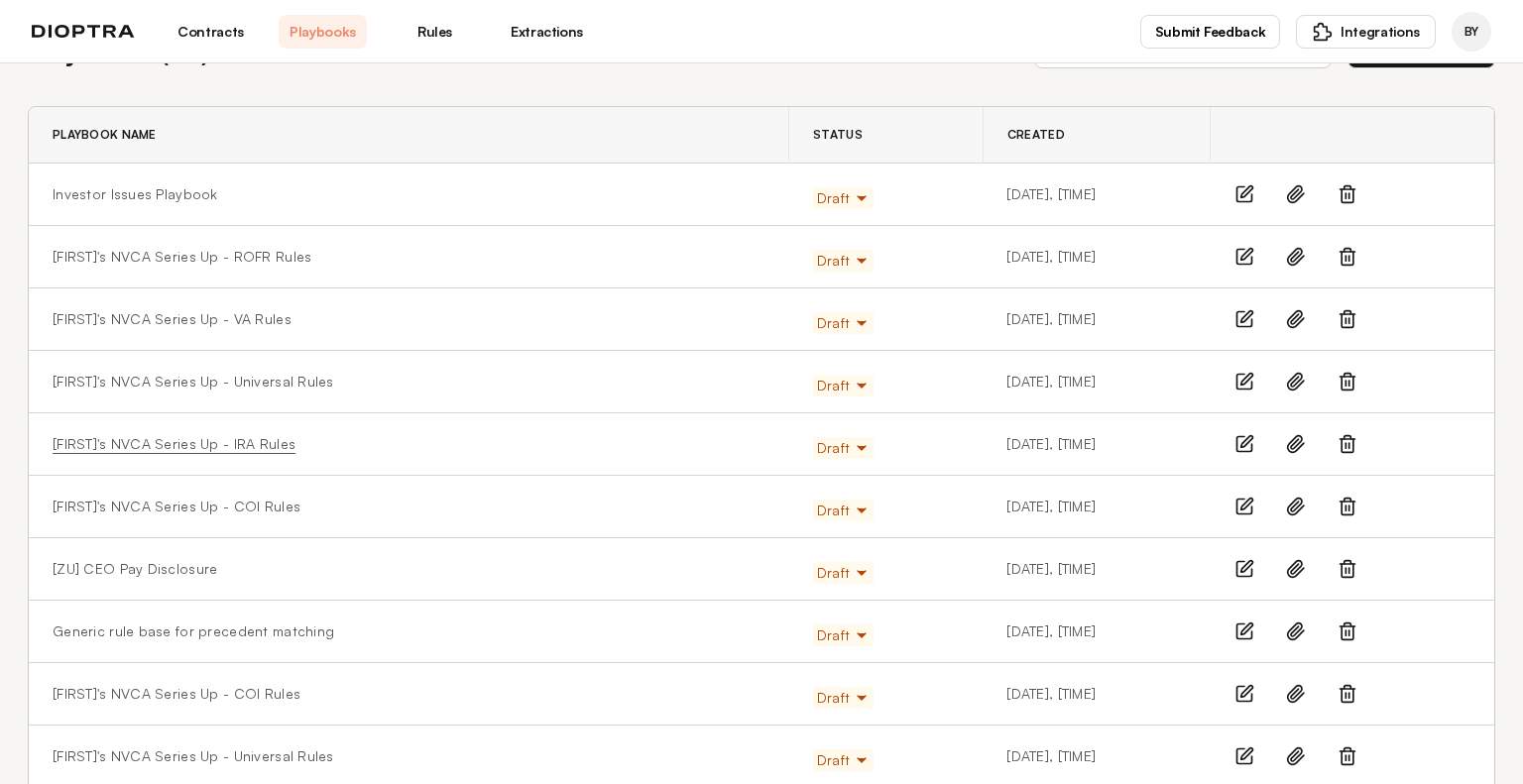 scroll, scrollTop: 66, scrollLeft: 0, axis: vertical 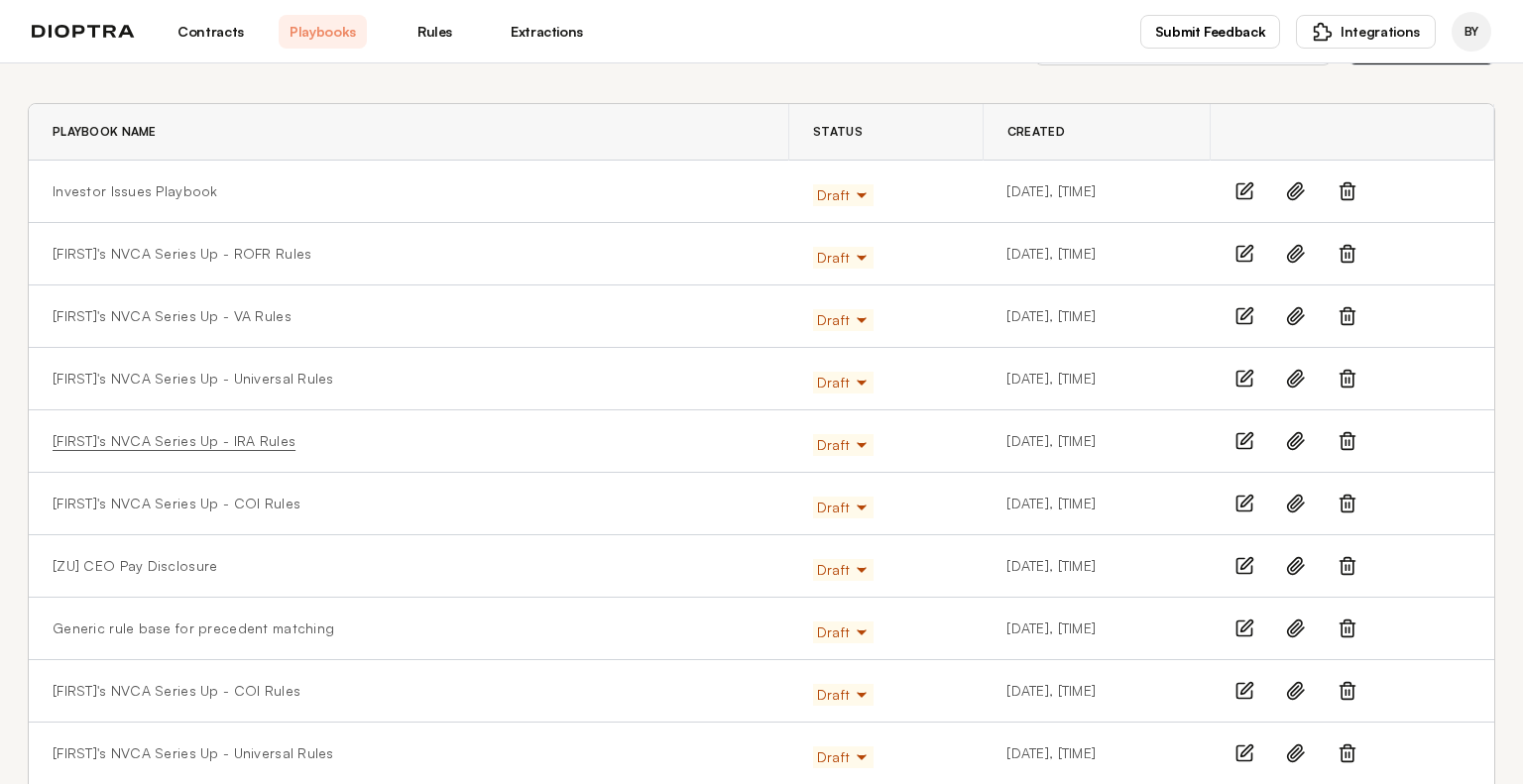 click on "[NAME]'s NVCA Series Up - IRA Rules" at bounding box center [174, 441] 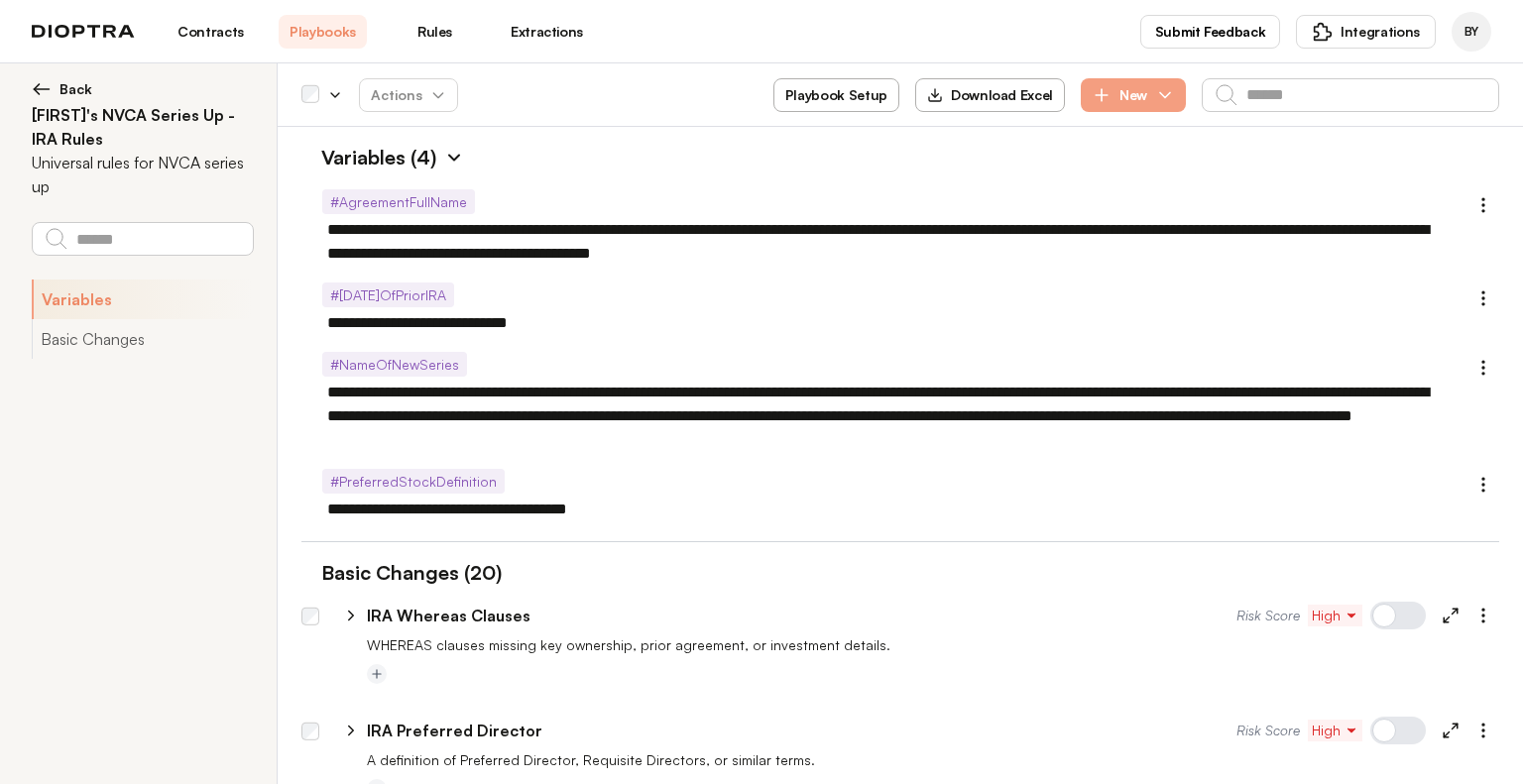 click on "Download Excel" at bounding box center [990, 95] 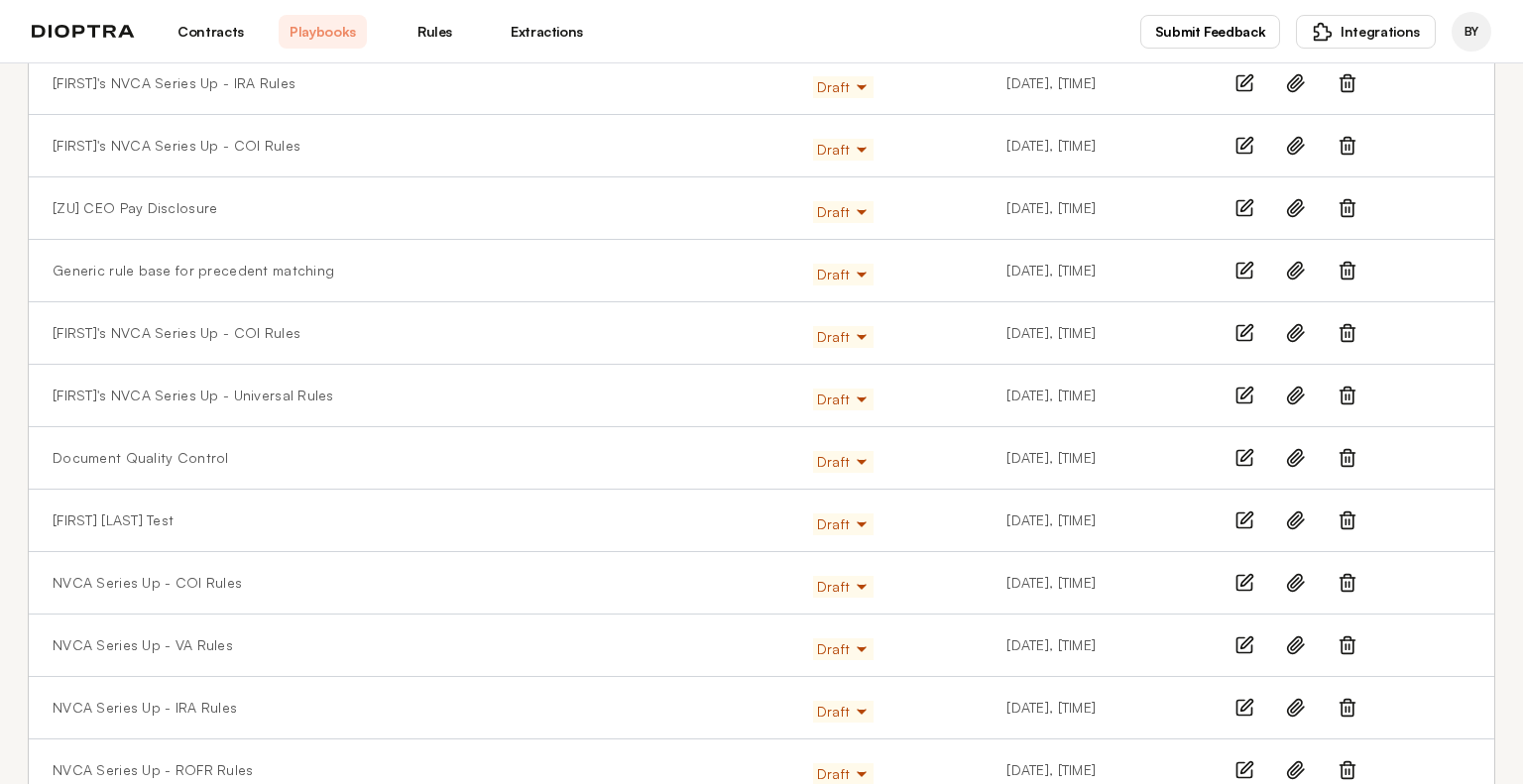 scroll, scrollTop: 650, scrollLeft: 0, axis: vertical 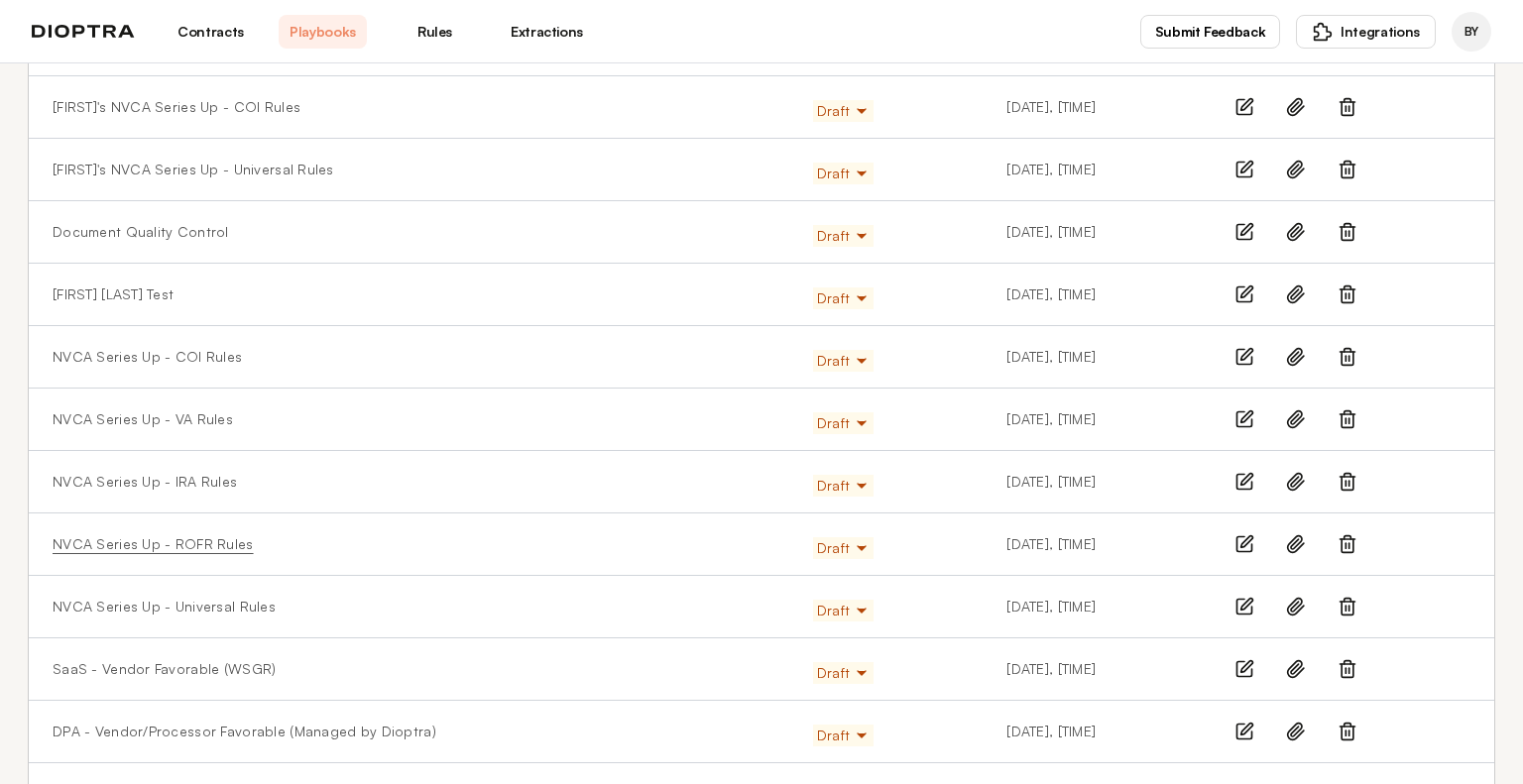 click on "NVCA Series Up - ROFR Rules" at bounding box center (153, 544) 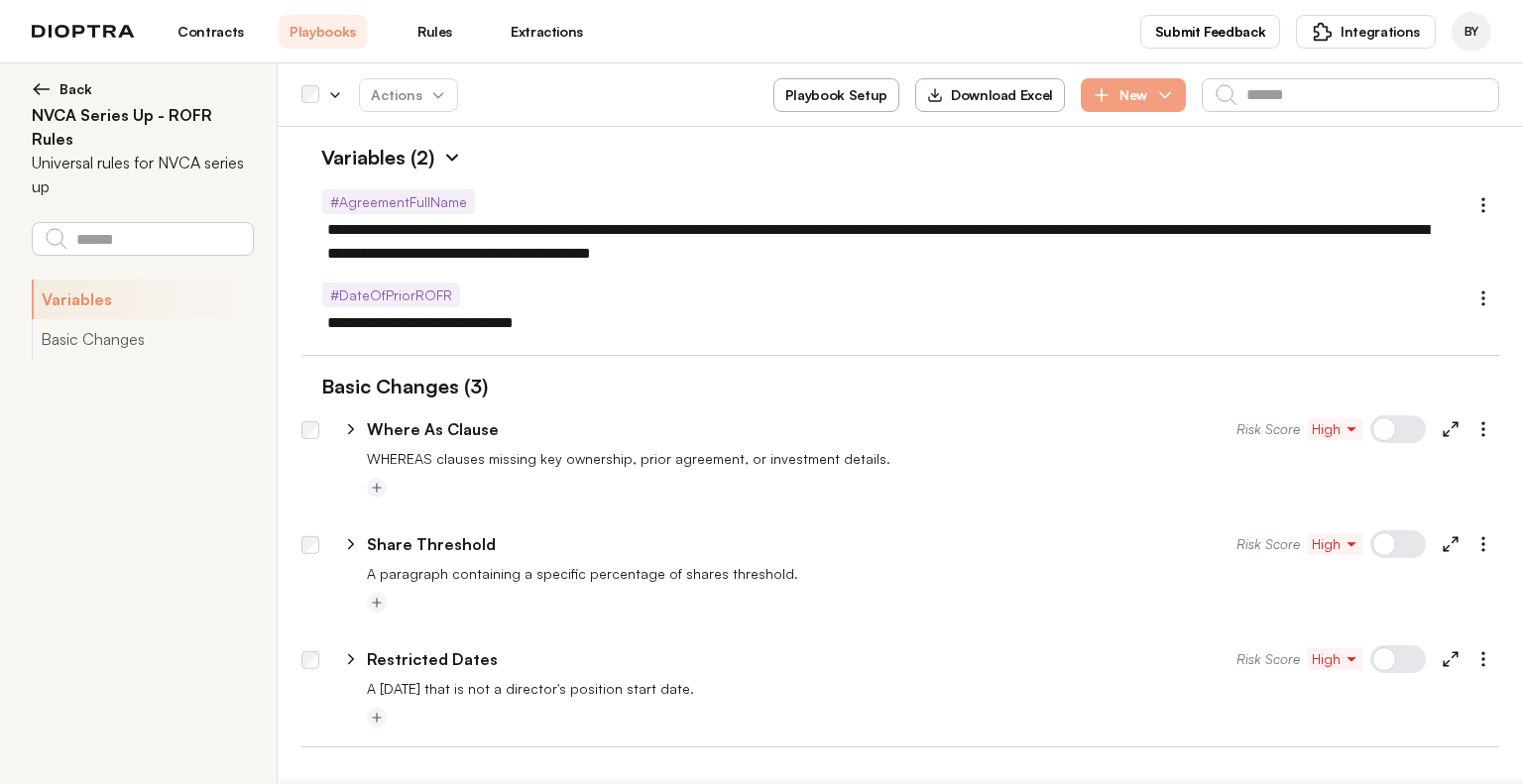 click on "Download Excel" at bounding box center [990, 95] 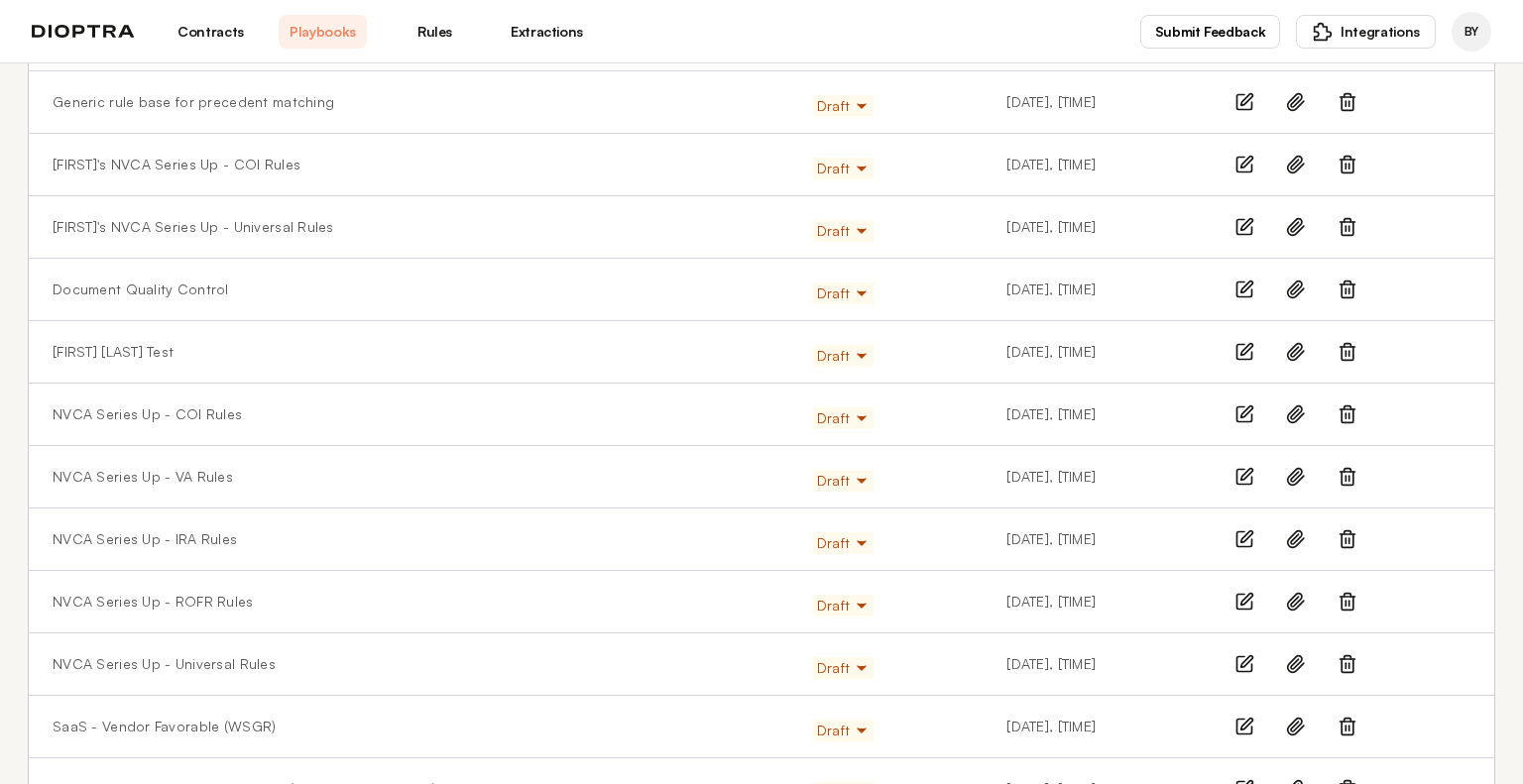 scroll, scrollTop: 598, scrollLeft: 0, axis: vertical 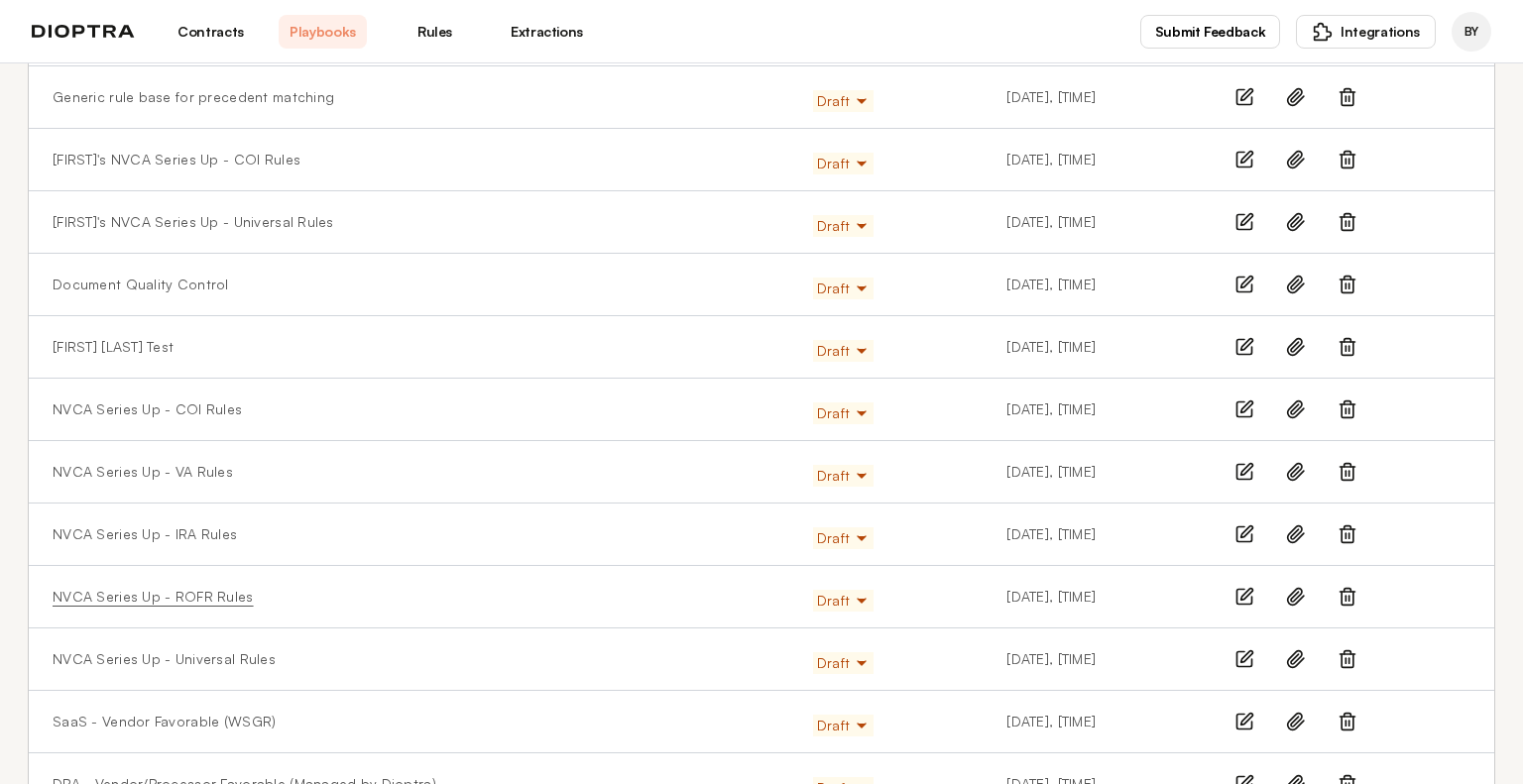click on "NVCA Series Up - ROFR Rules" at bounding box center (153, 597) 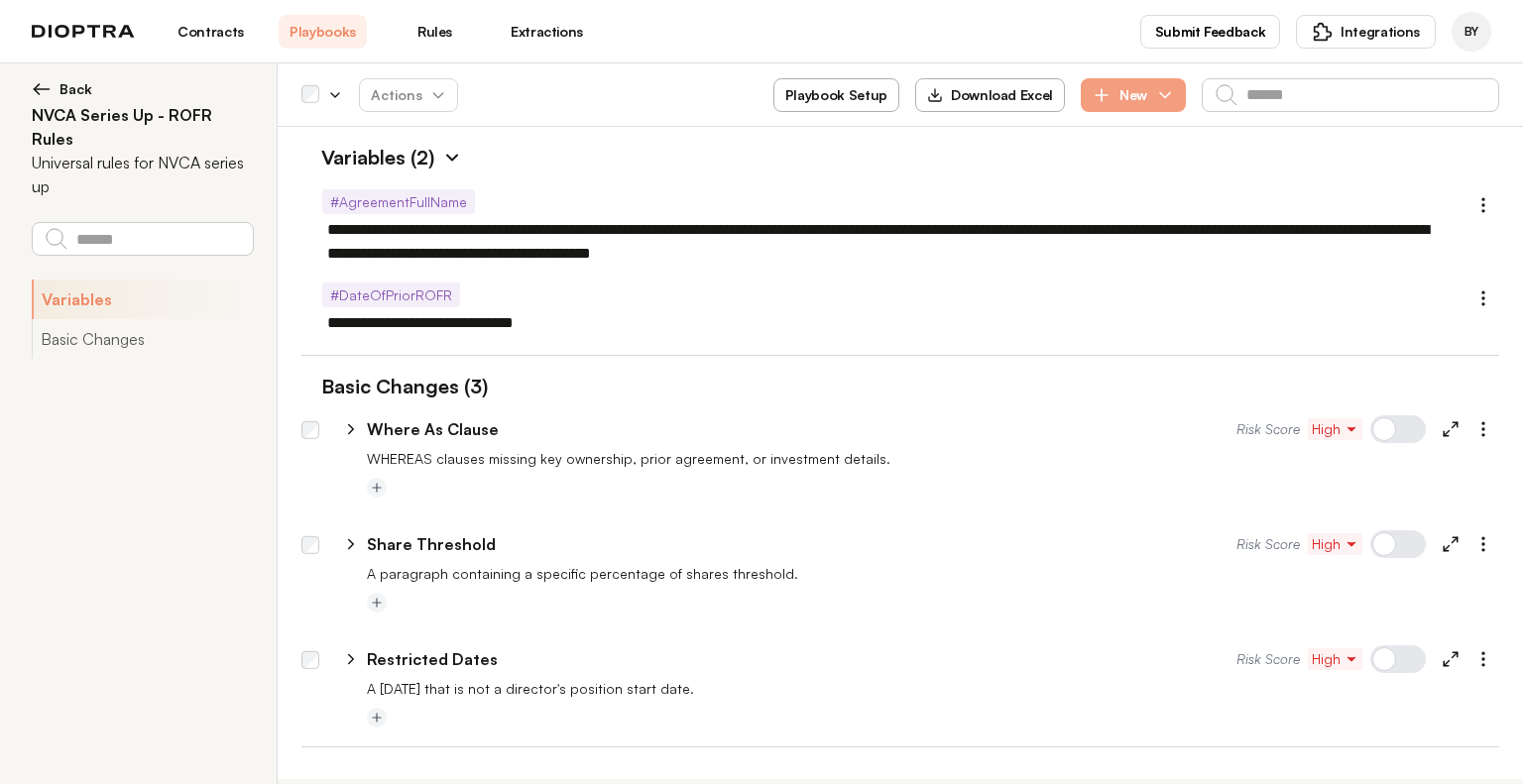 click at bounding box center (42, 89) 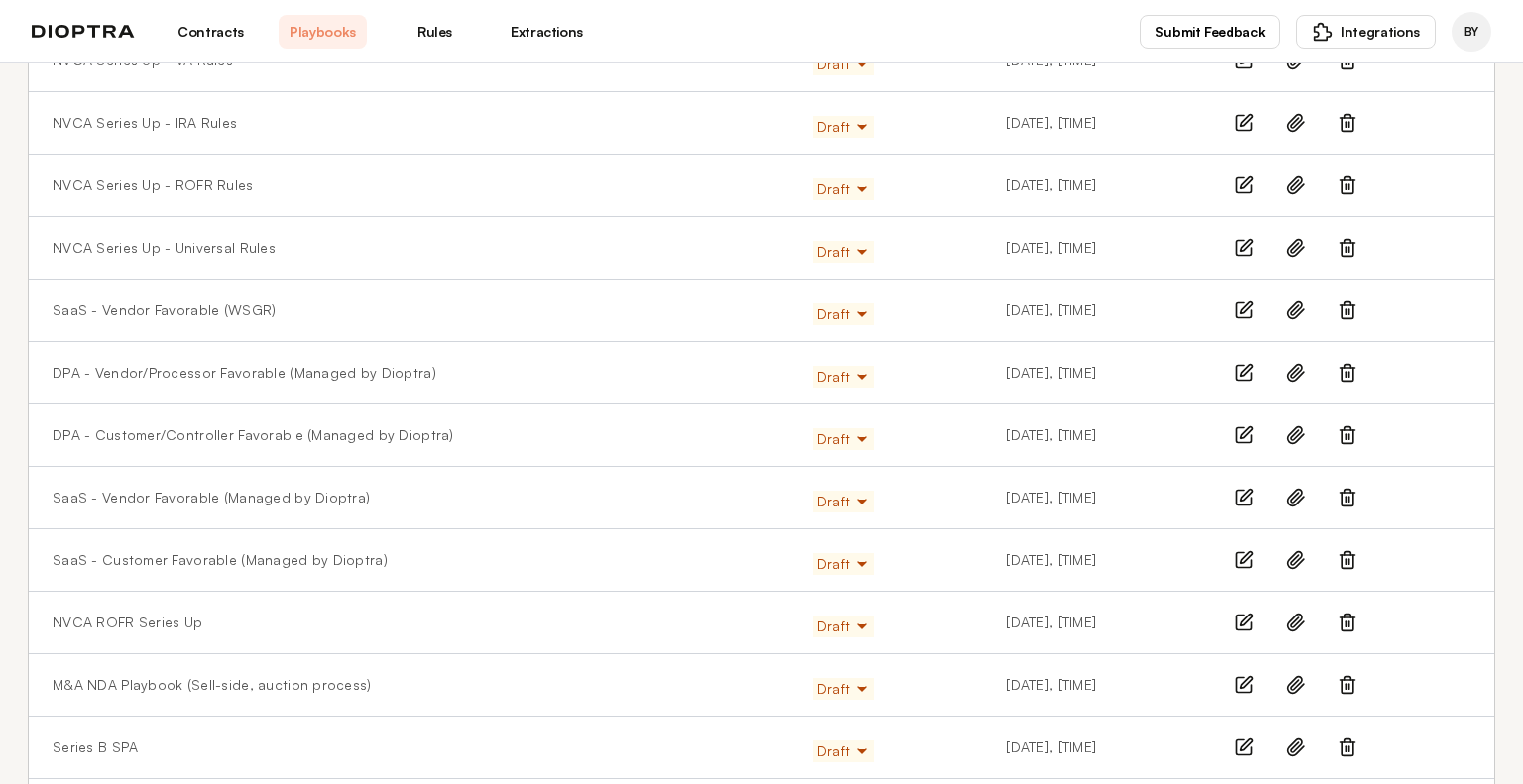 scroll, scrollTop: 1006, scrollLeft: 0, axis: vertical 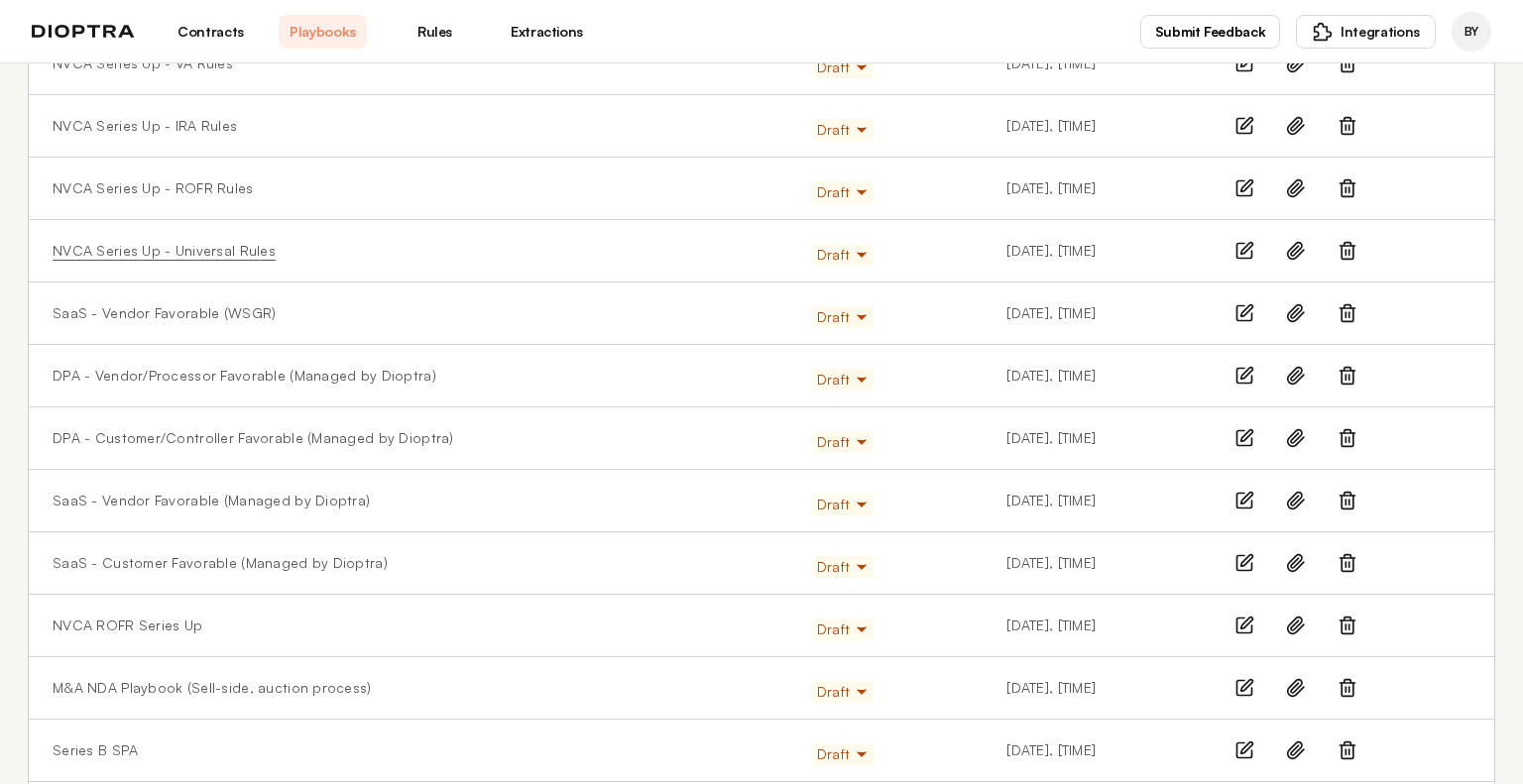 click on "NVCA Series Up - Universal Rules" at bounding box center (164, 251) 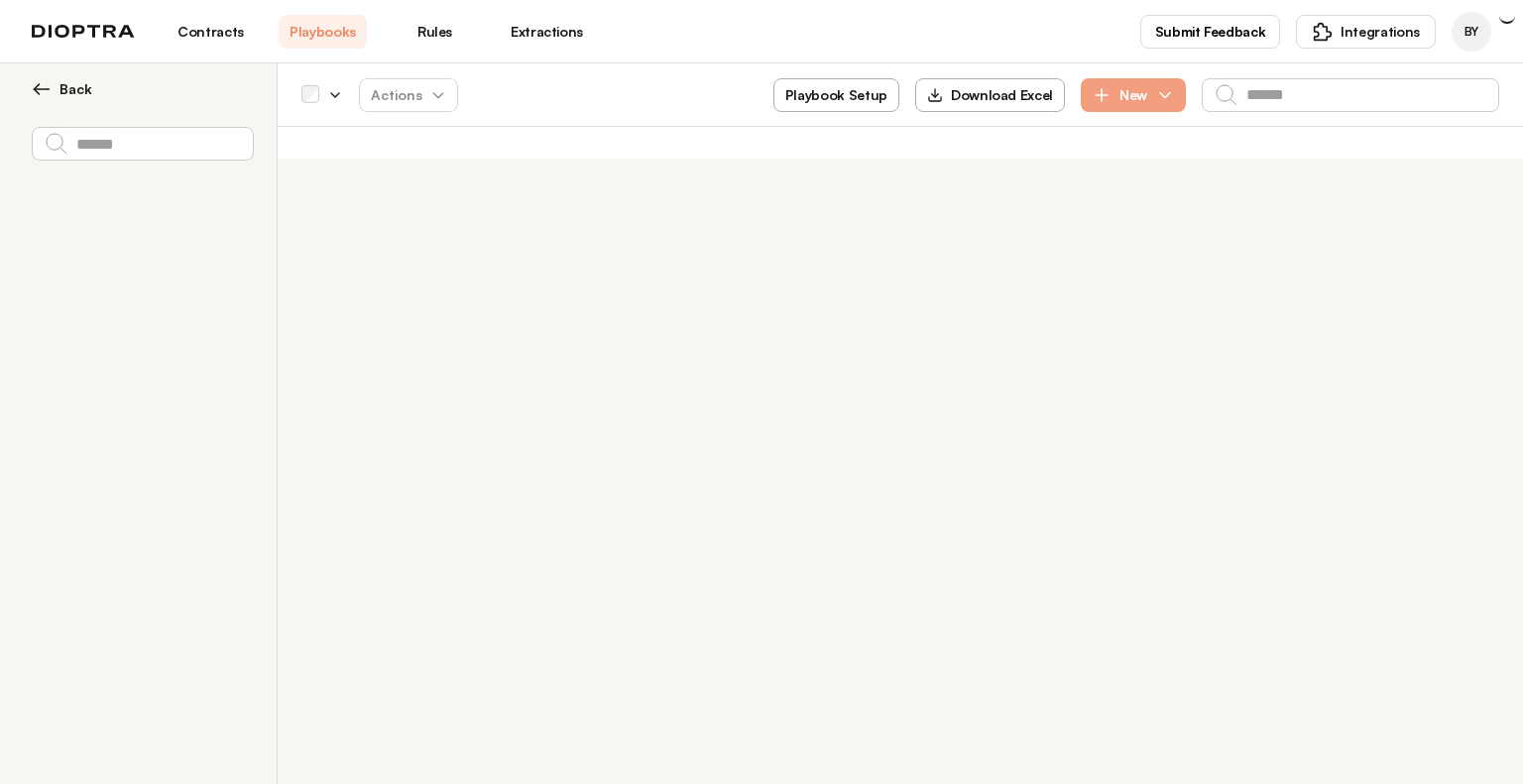 scroll, scrollTop: 0, scrollLeft: 0, axis: both 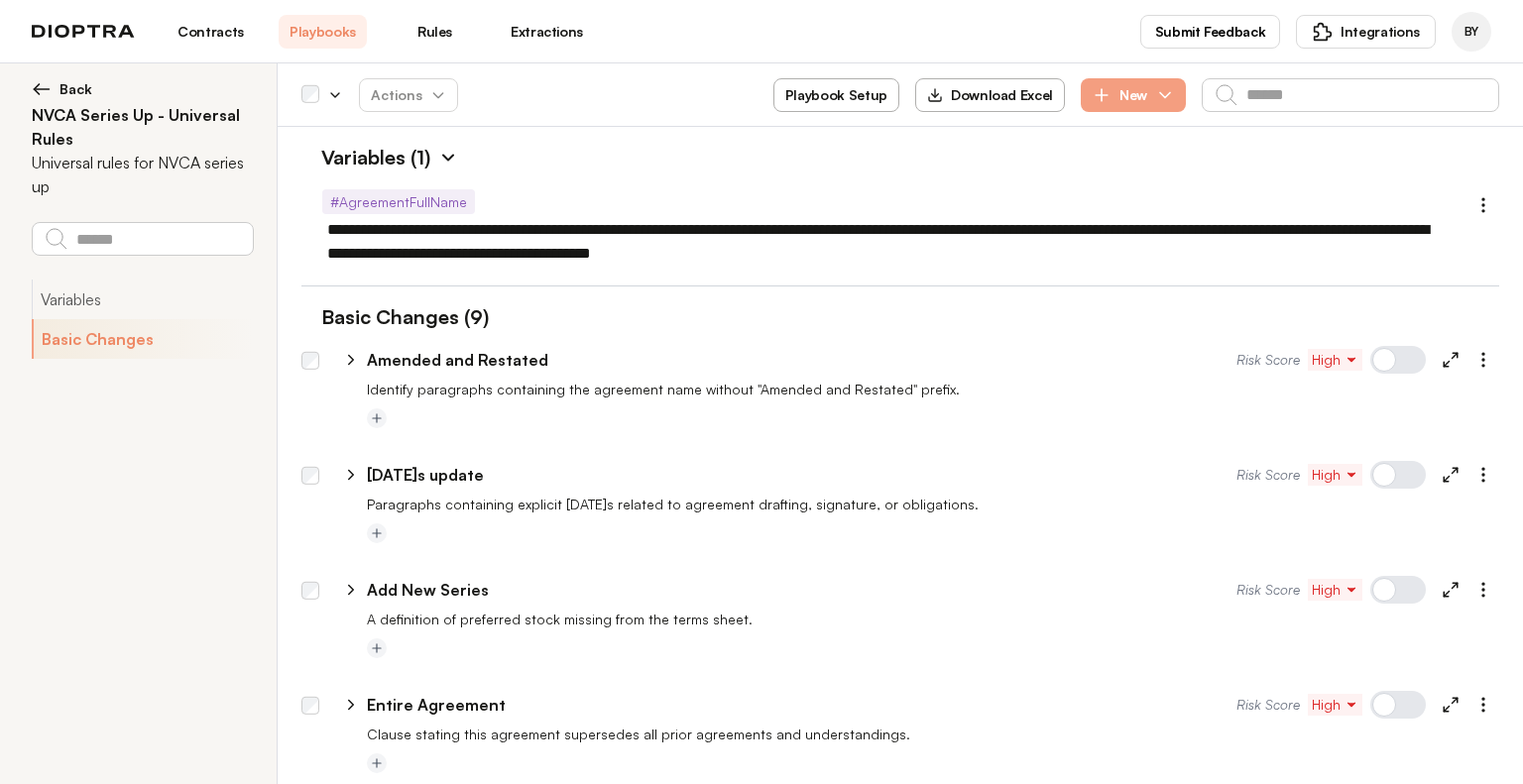 click on "Download Excel" at bounding box center (990, 95) 